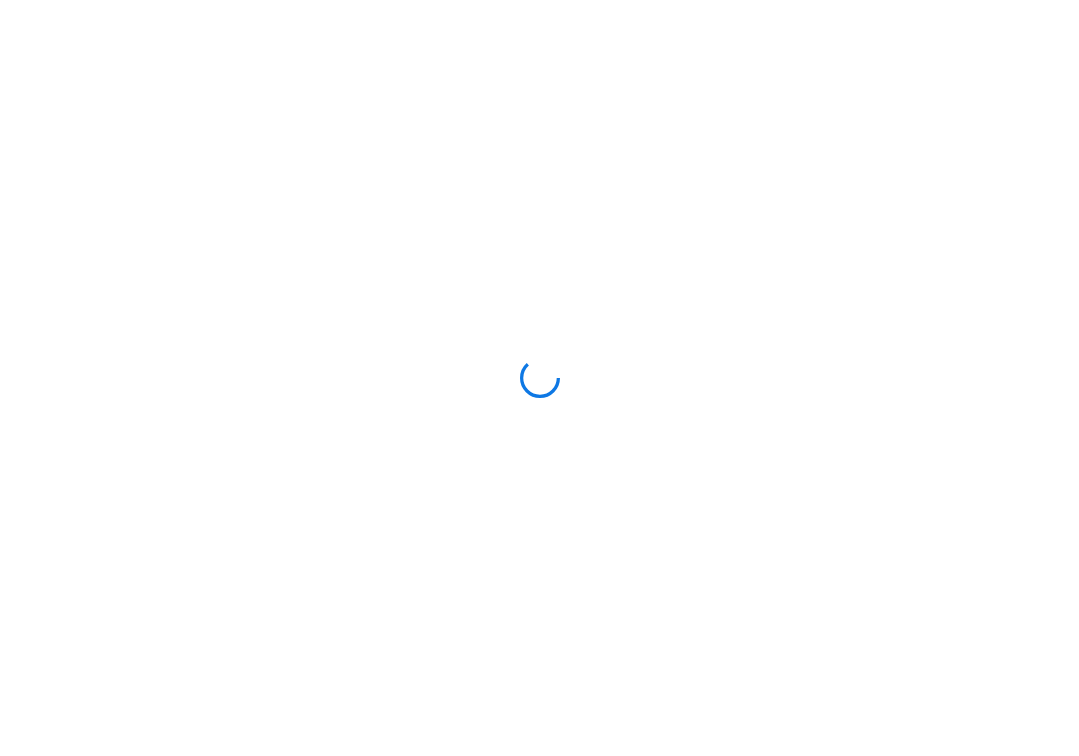 scroll, scrollTop: 0, scrollLeft: 0, axis: both 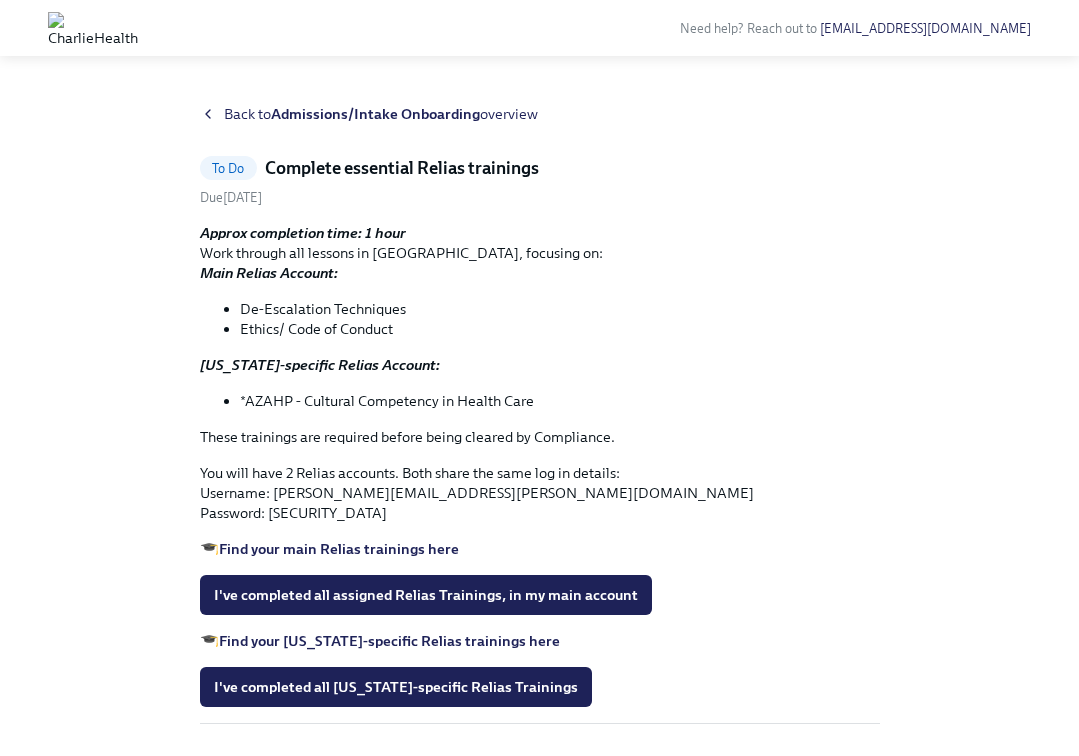 click on "Admissions/Intake Onboarding" at bounding box center [375, 114] 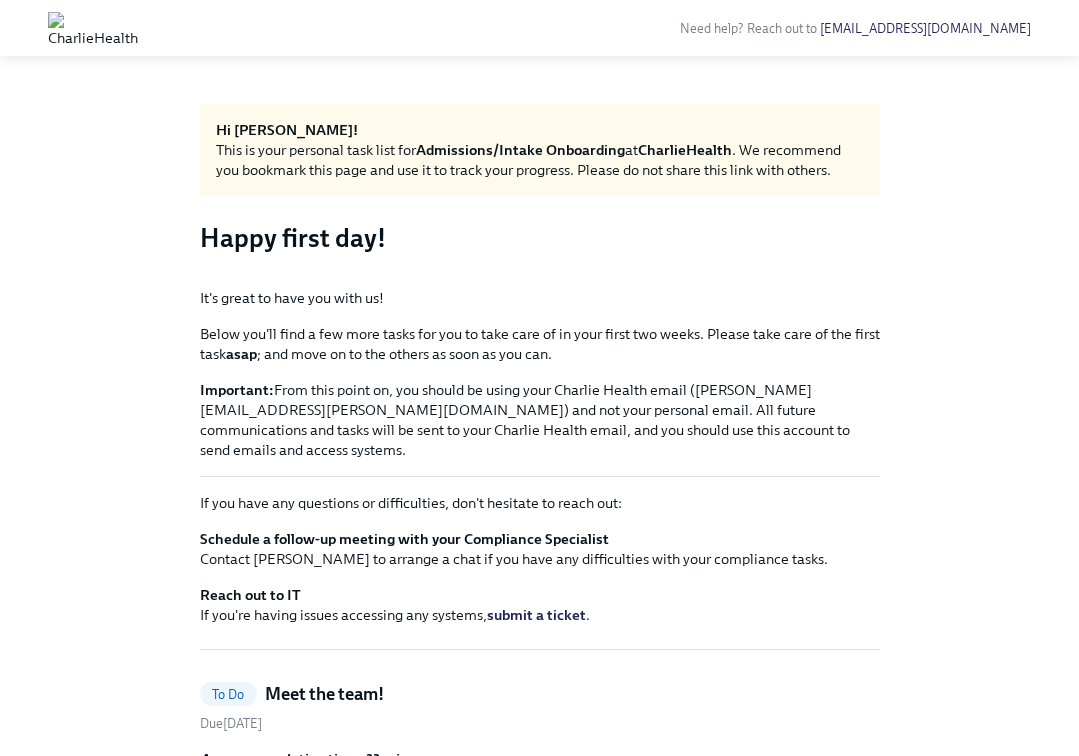 click on "Hi Stephanie! This is your personal task list for  Admissions/Intake Onboarding  at  CharlieHealth . We recommend you bookmark this page and use it to track your progress. Please do not share this link with others. Happy first day! It's great to have you with us!
Below you'll find a few more tasks for you to take care of in your first two weeks. Please take care of the first task  asap ; and move on to the others as soon as you can.
Important:  From this point on, you should be using your Charlie Health email (stephanie.ramirez@charliehealth.com) and not your personal email. All future communications and tasks will be sent to your Charlie Health email, and you should use this account to send emails and access systems. If you have any questions or difficulties, don't hesitate to reach out:
Schedule a follow-up meeting with your Compliance Specialist
Contact Kristy Johnson to arrange a chat if you have any difficulties with your compliance tasks.
Reach out to IT
submit a ticket . To Do Due" at bounding box center [539, 1654] 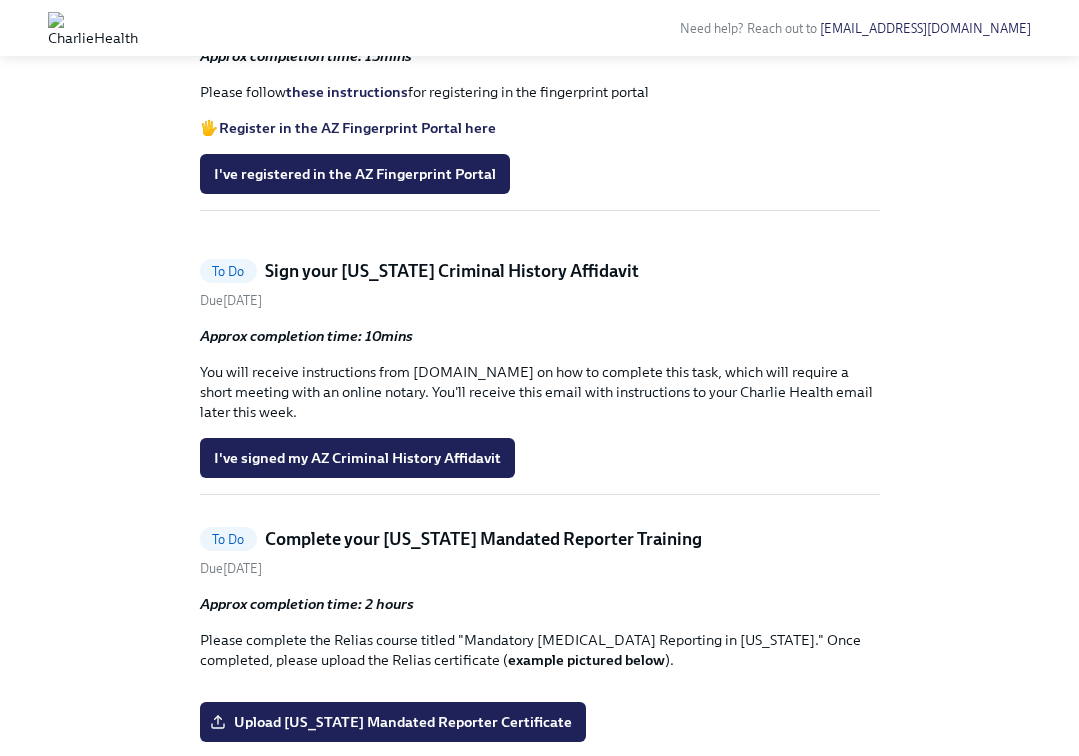 scroll, scrollTop: 2160, scrollLeft: 0, axis: vertical 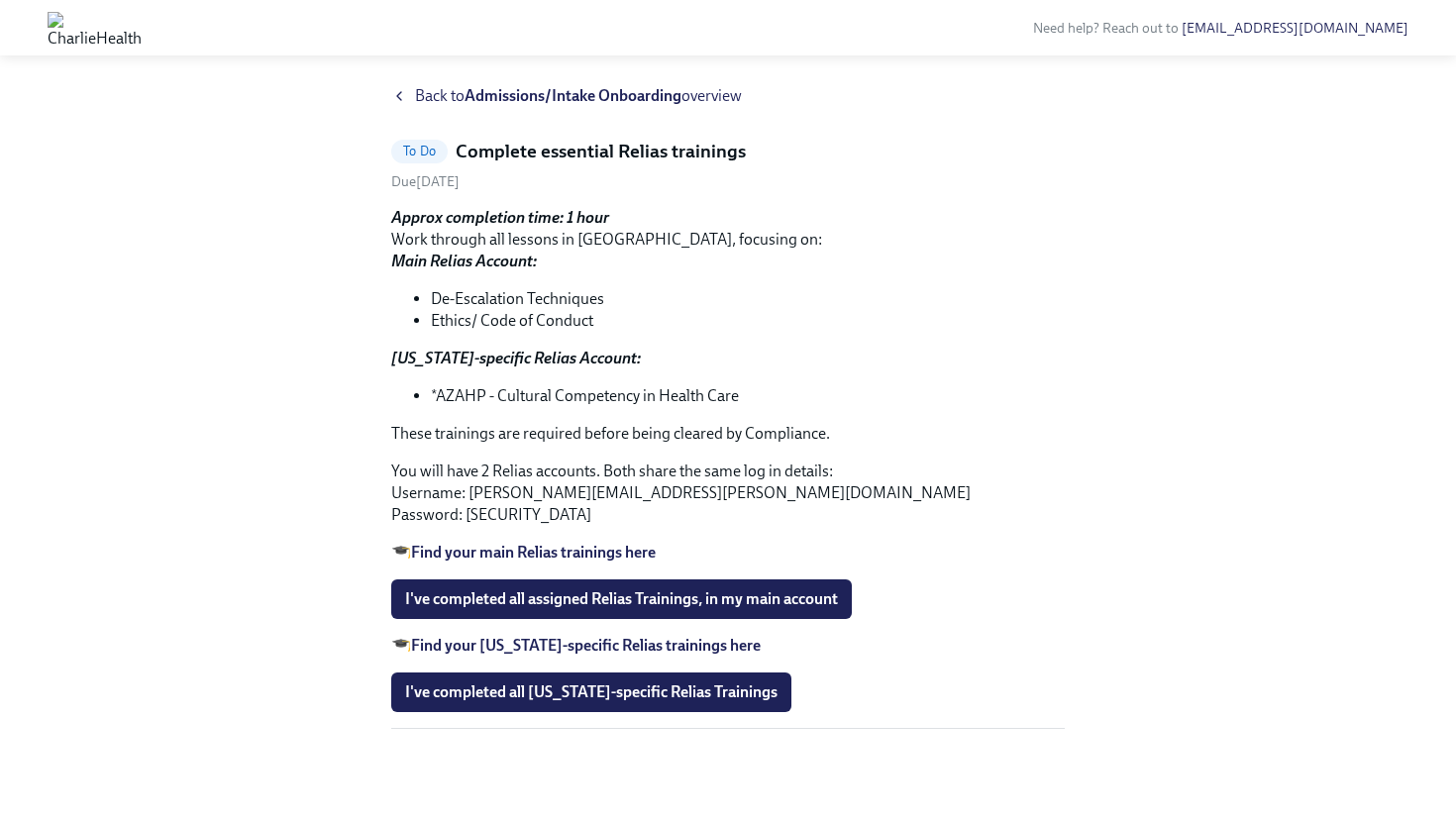 click on "De-Escalation Techniques" at bounding box center [748, 299] 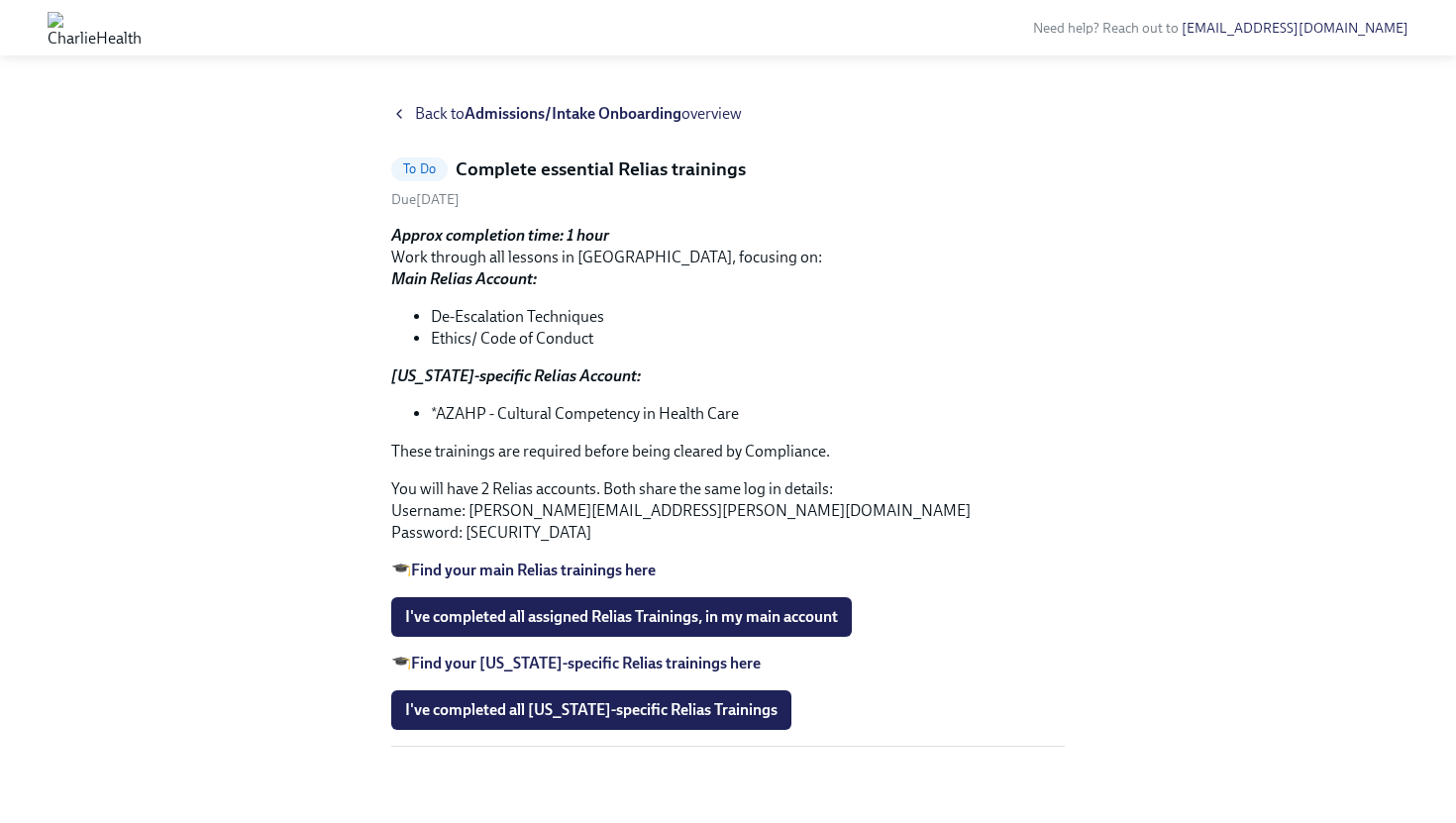 scroll, scrollTop: 0, scrollLeft: 0, axis: both 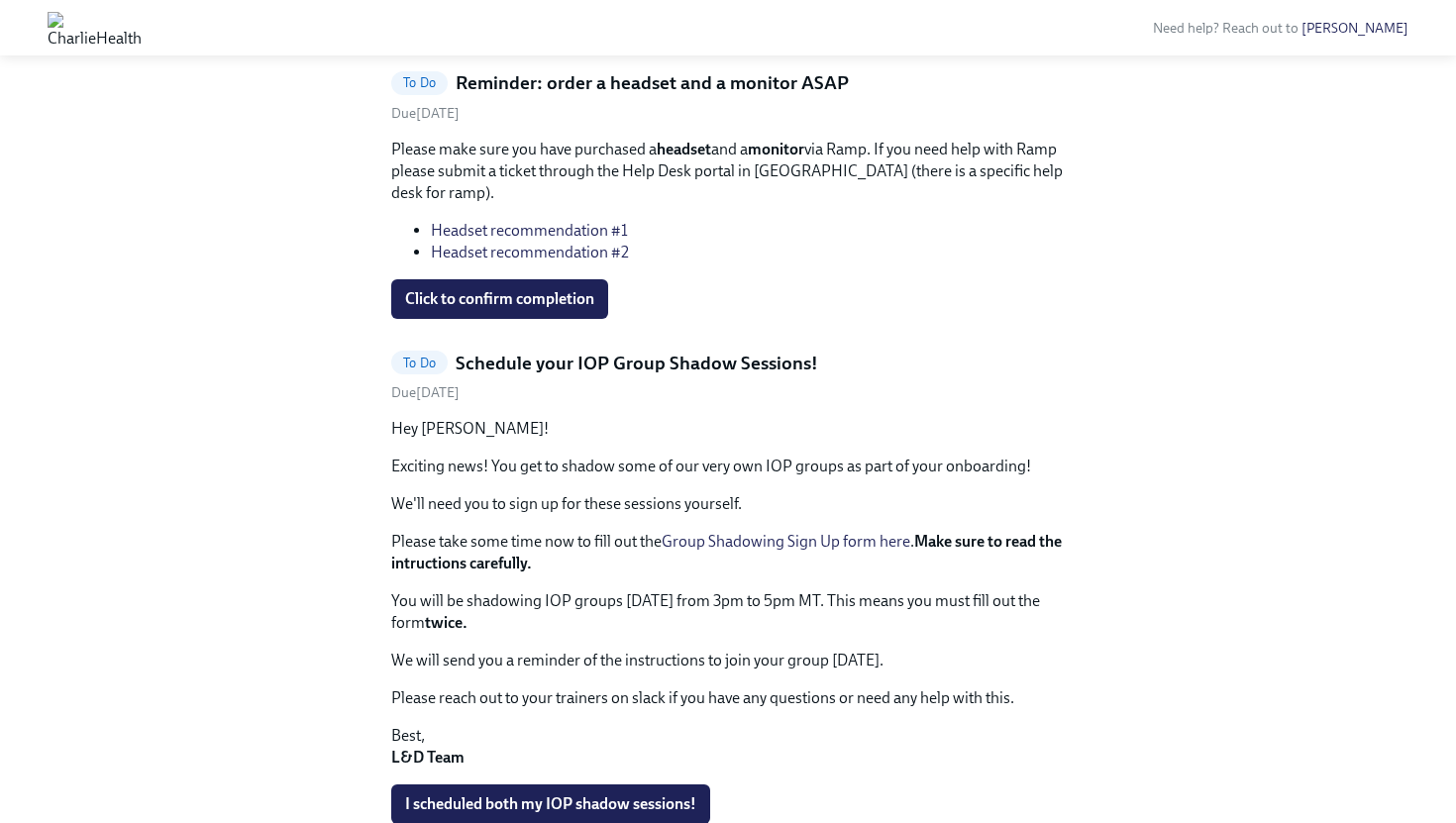 click on "To Do" at bounding box center (419, 362) 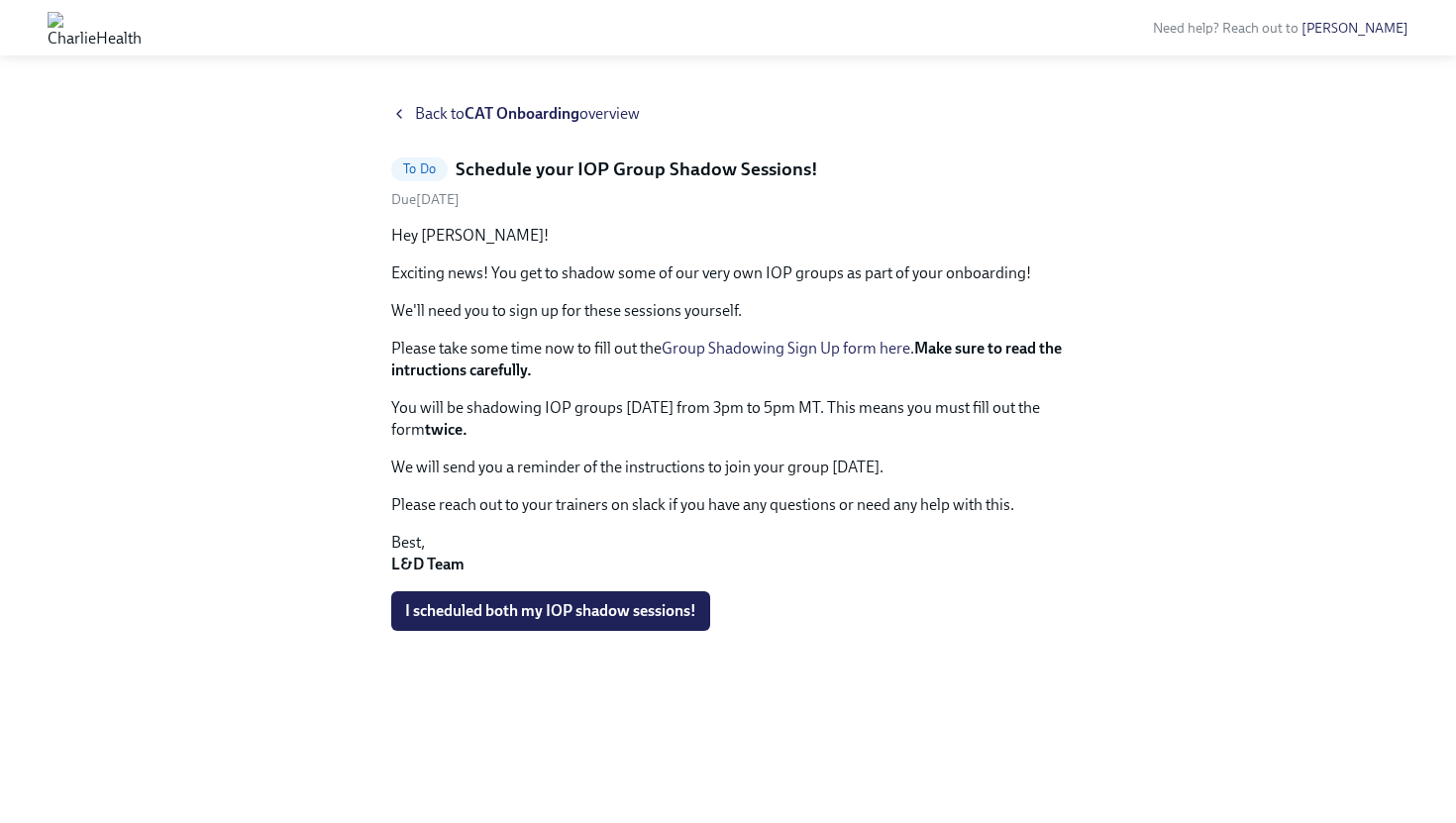 scroll, scrollTop: 0, scrollLeft: 0, axis: both 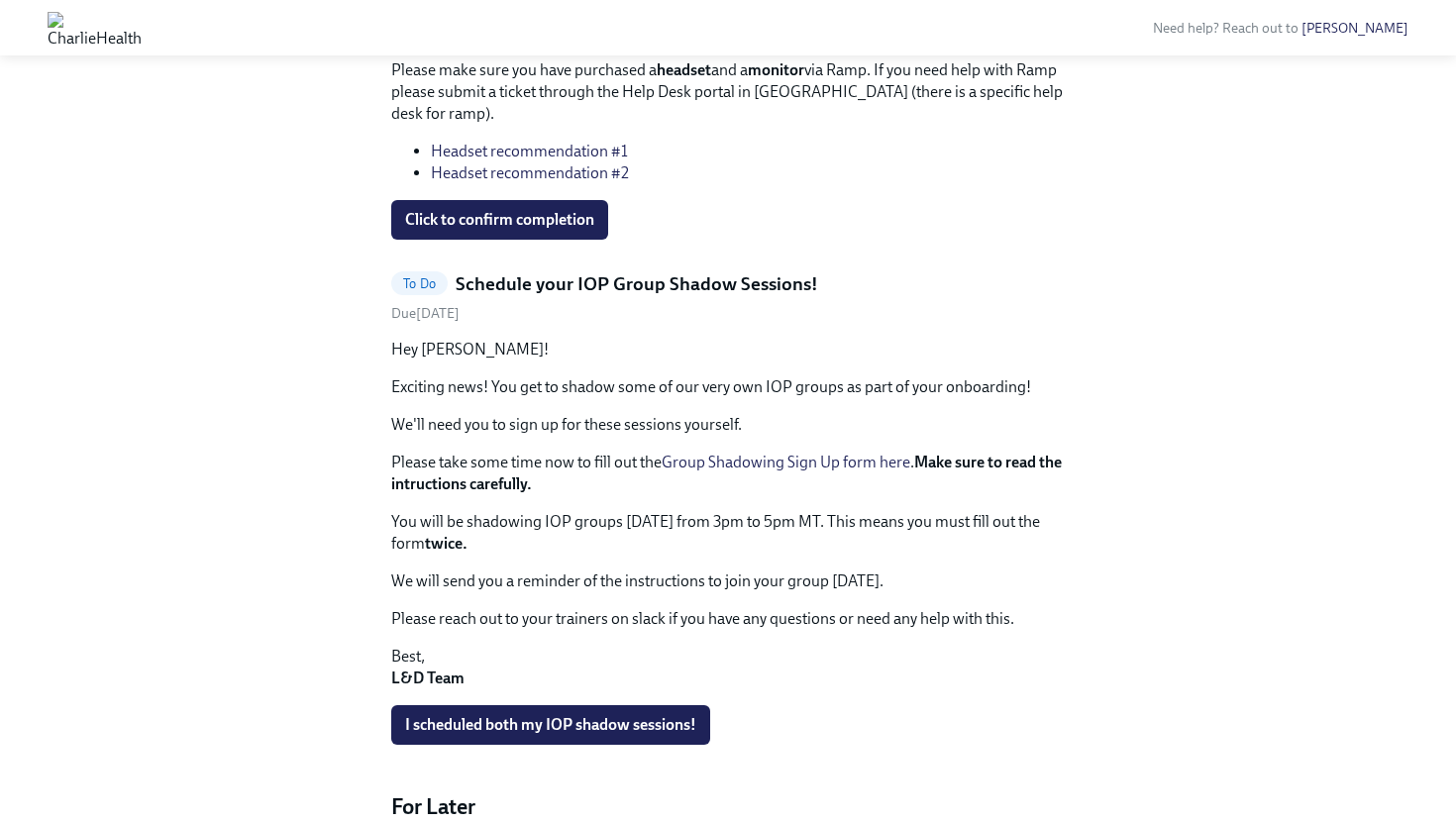click on "Group Shadowing Sign Up form here" at bounding box center (785, 462) 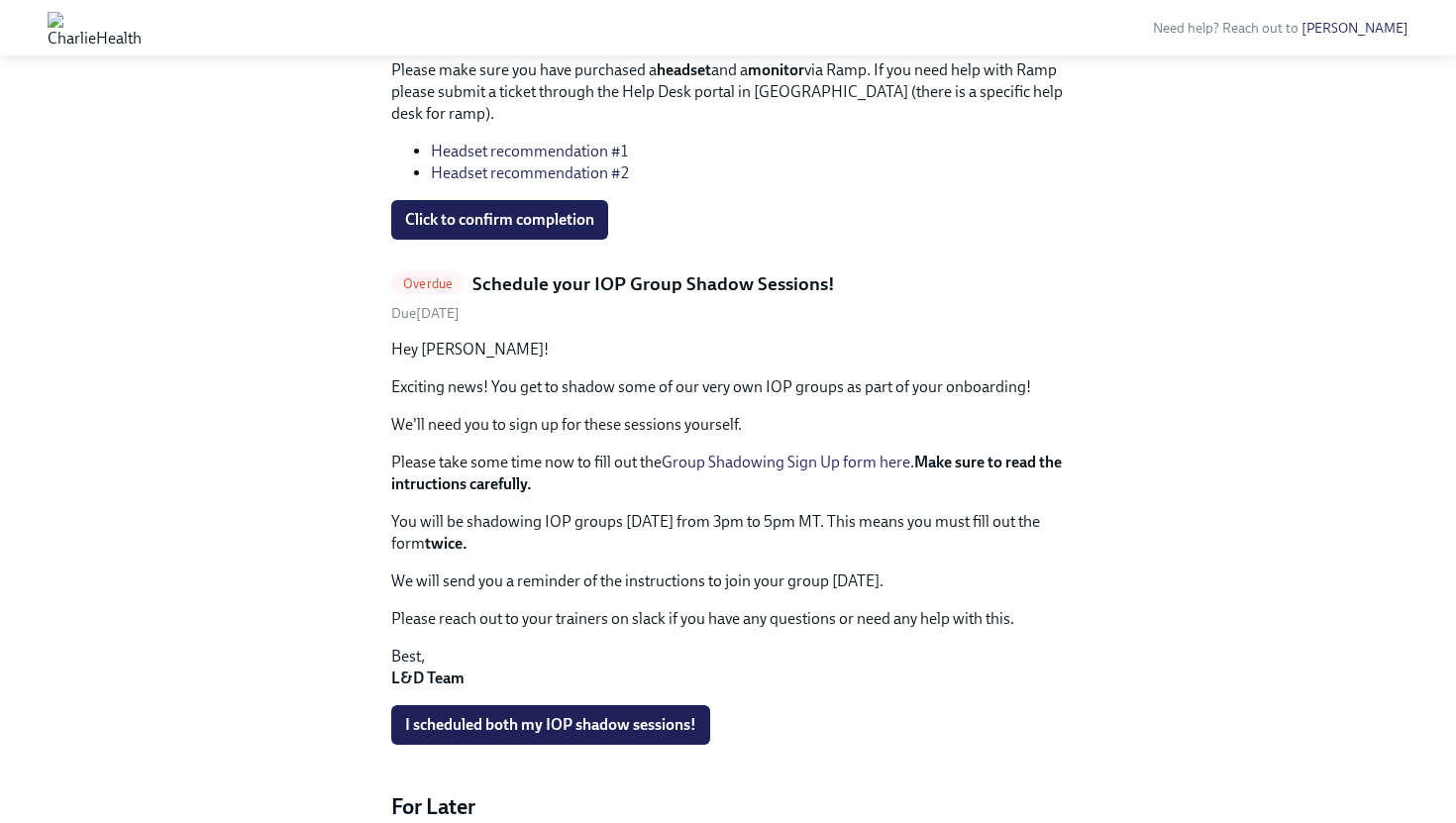 click on "Hey Stephanie!" at bounding box center [728, 350] 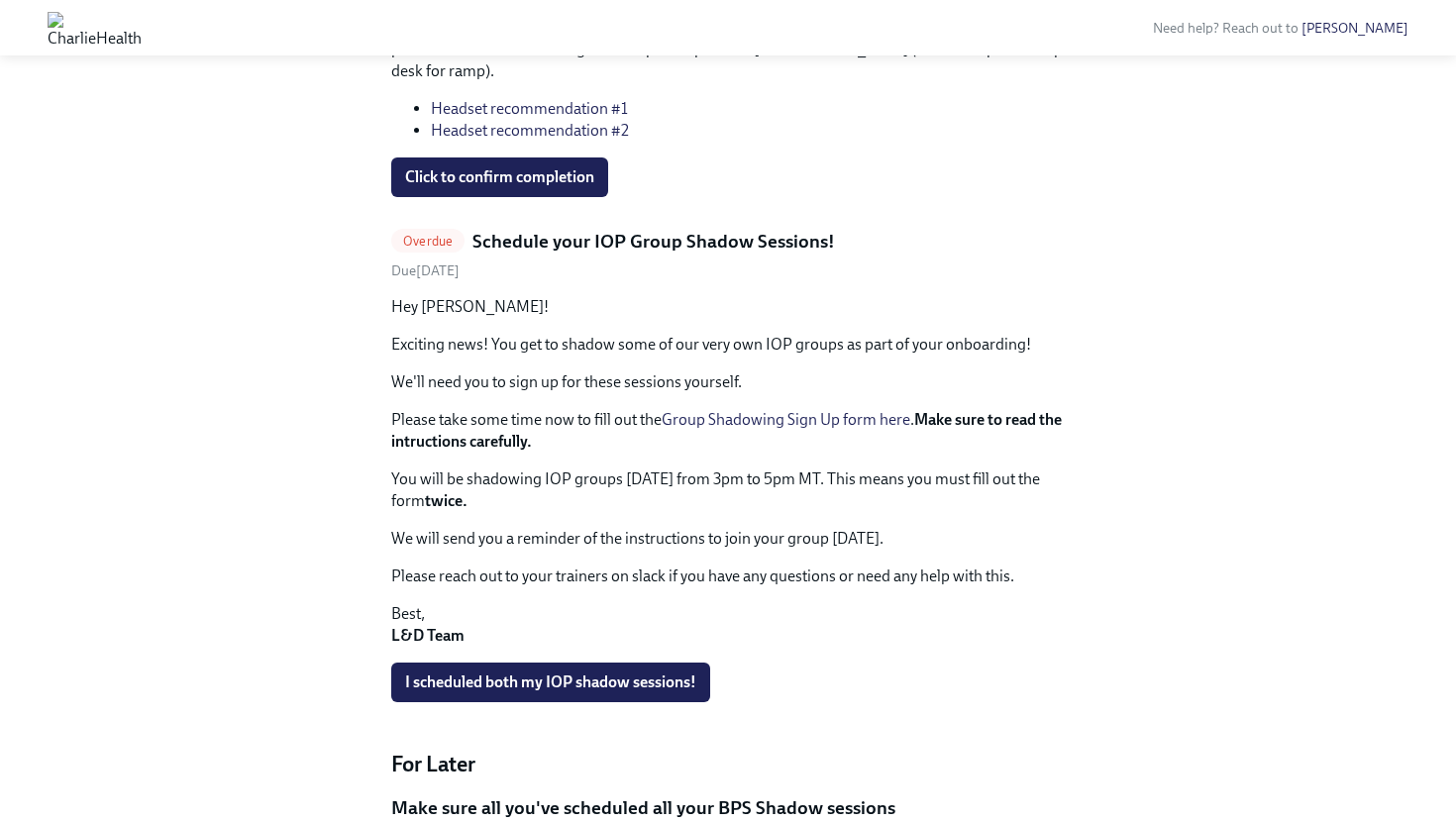 scroll, scrollTop: 1030, scrollLeft: 0, axis: vertical 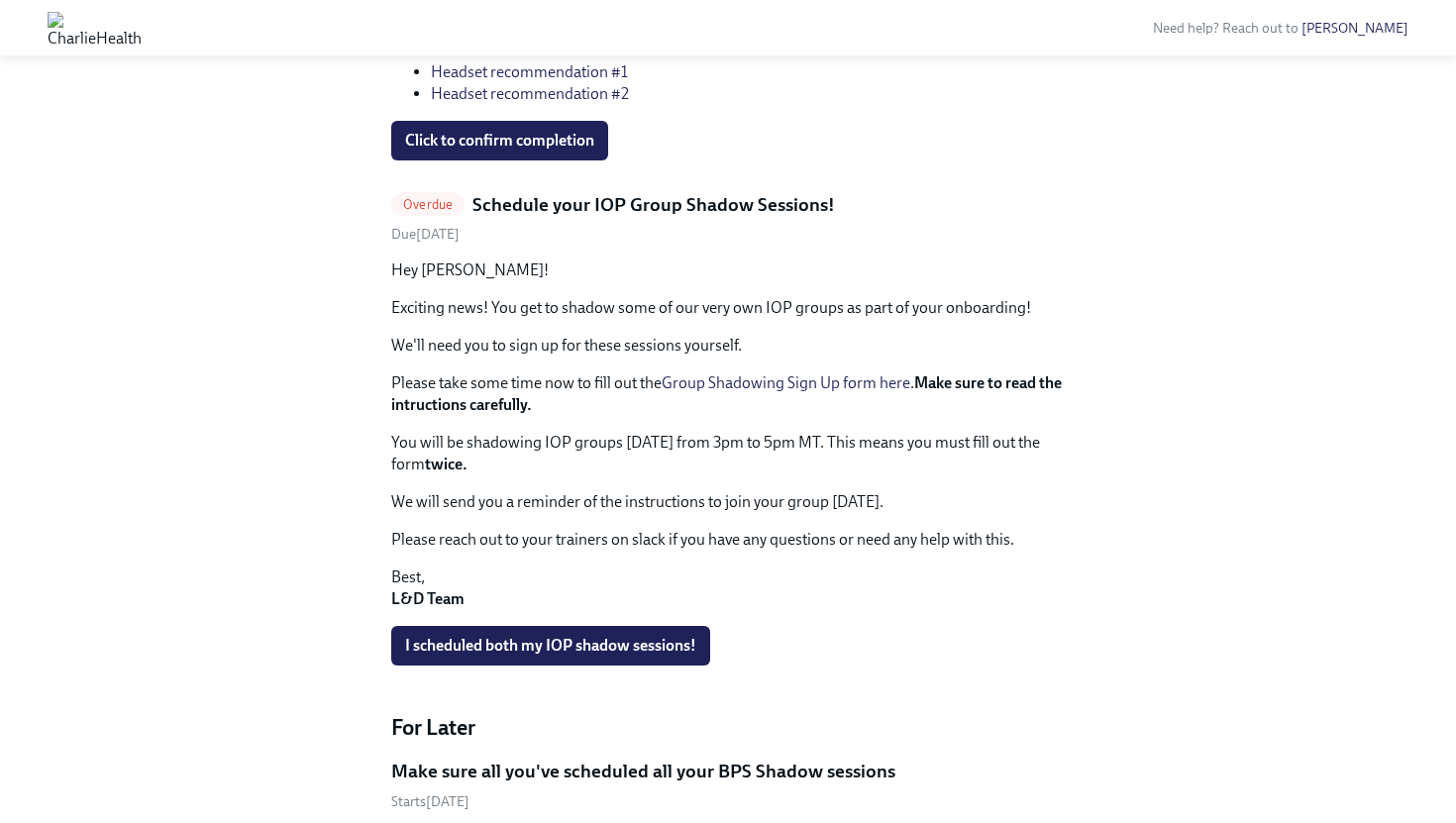 click on "Hey Stephanie!
Exciting news! You get to shadow some of our very own IOP groups as part of your onboarding!
We'll need you to sign up for these sessions yourself.
Please take some time now to fill out the  Group Shadowing Sign Up form here .  Make sure to read the intructions carefully.
You will be shadowing IOP groups on Wednesday from 3pm to 5pm MT. This means you must fill out the form  twice.
We will send you a reminder of the instructions to join your group on Wednesday.
Please reach out to your trainers on slack if you have any questions or need any help with this.
Best,
L&D Team" at bounding box center [728, 435] 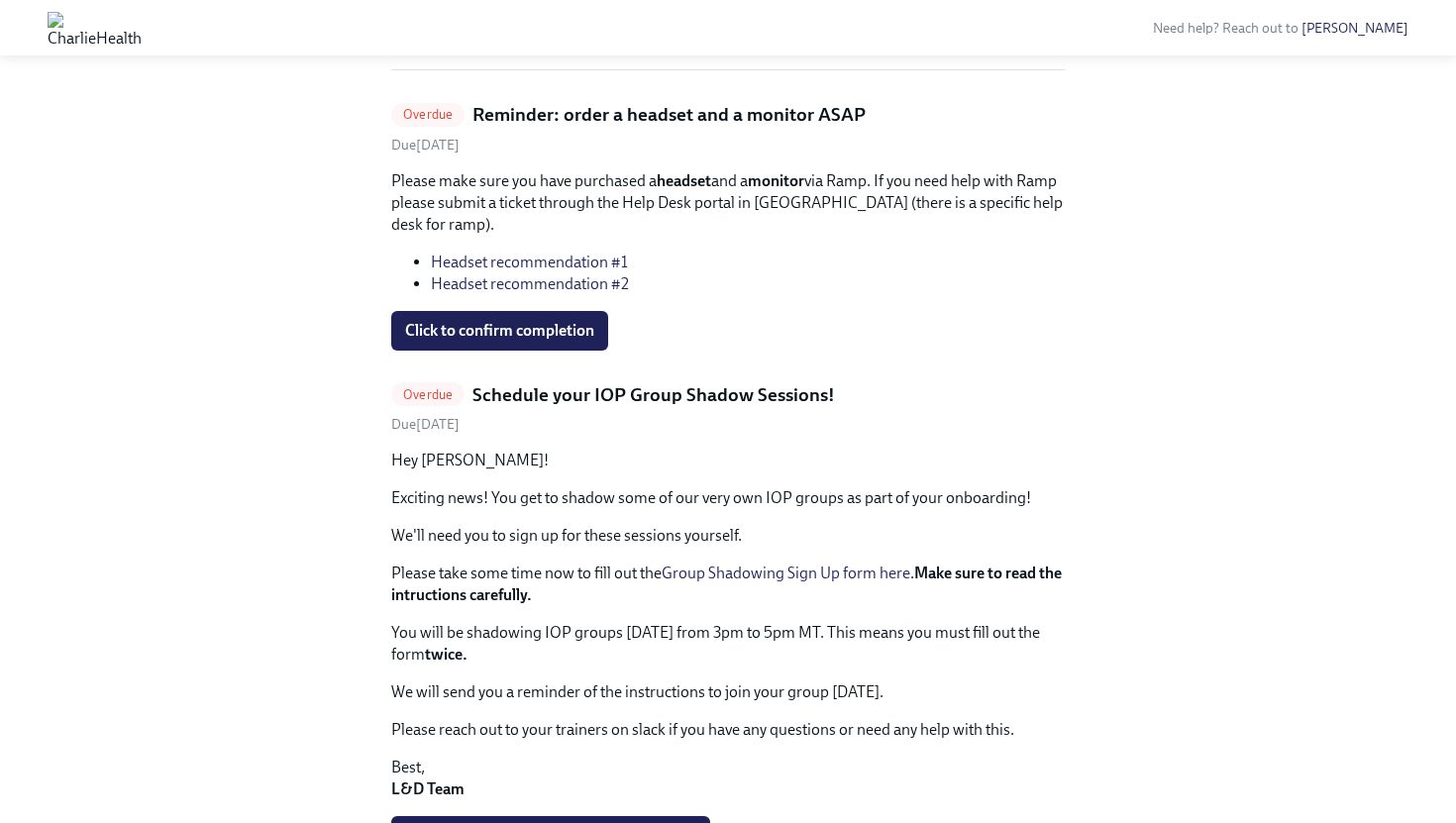 scroll, scrollTop: 810, scrollLeft: 0, axis: vertical 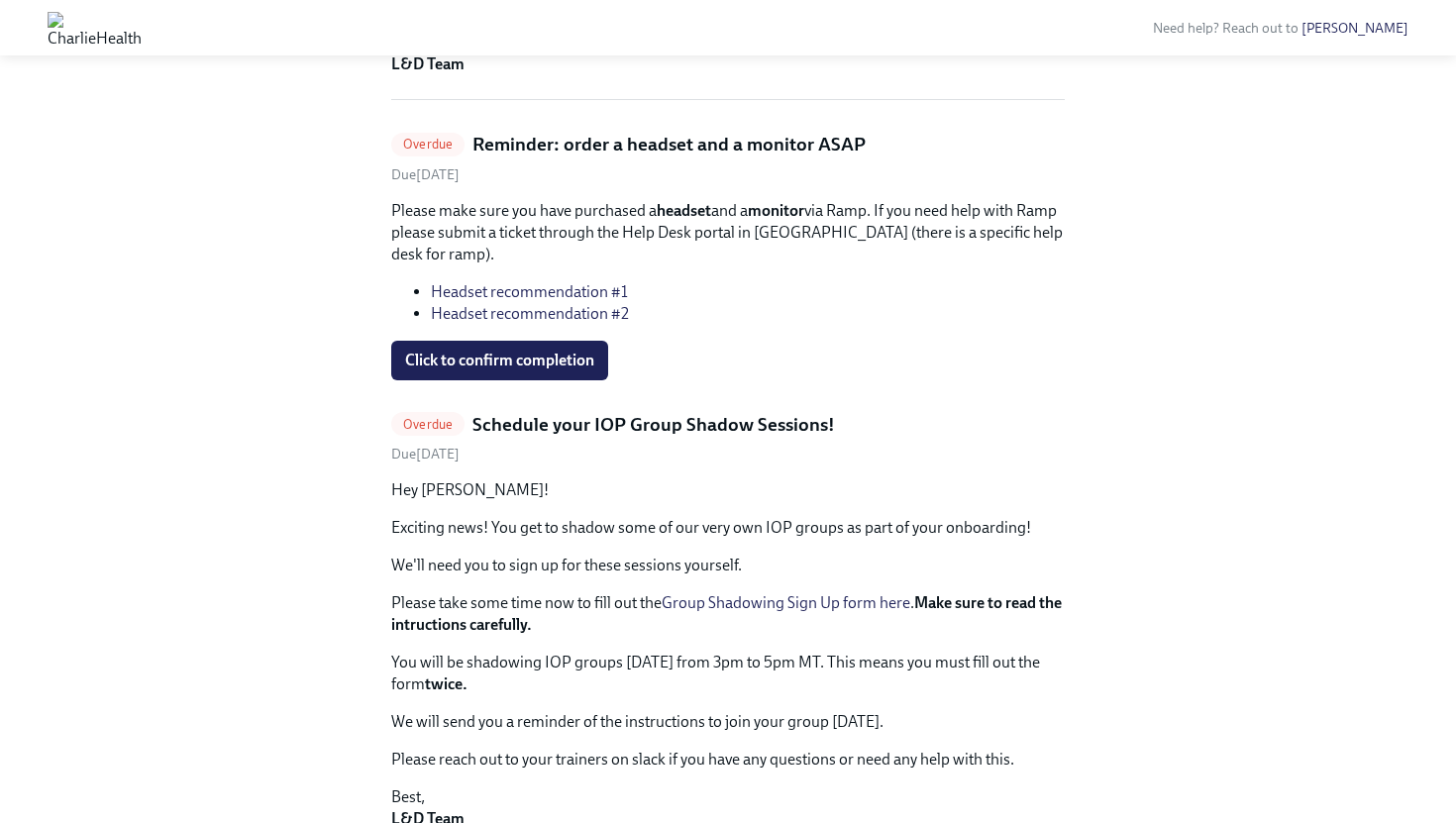 click on "We'll need you to sign up for these sessions yourself." at bounding box center [728, 566] 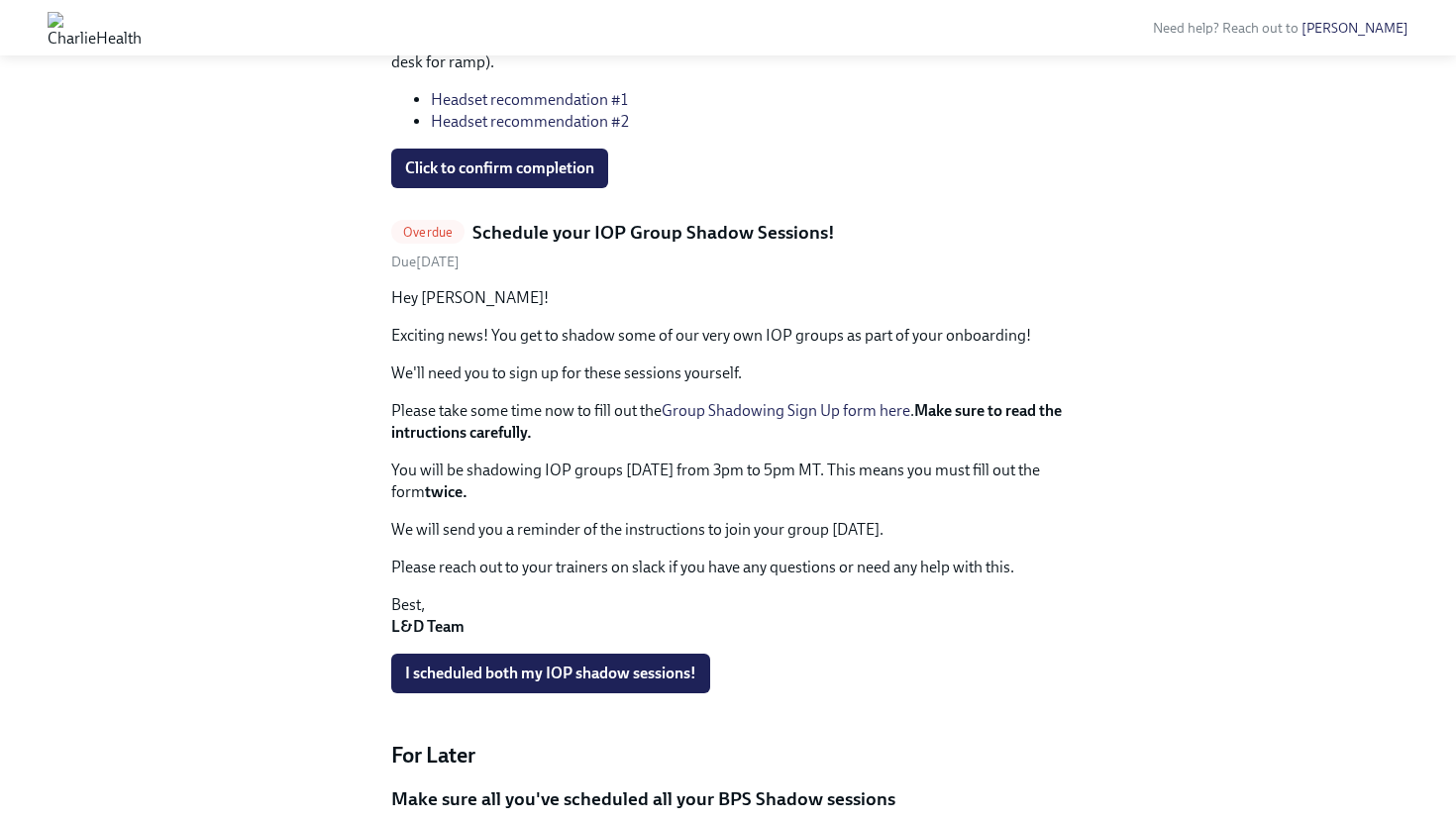 scroll, scrollTop: 1008, scrollLeft: 0, axis: vertical 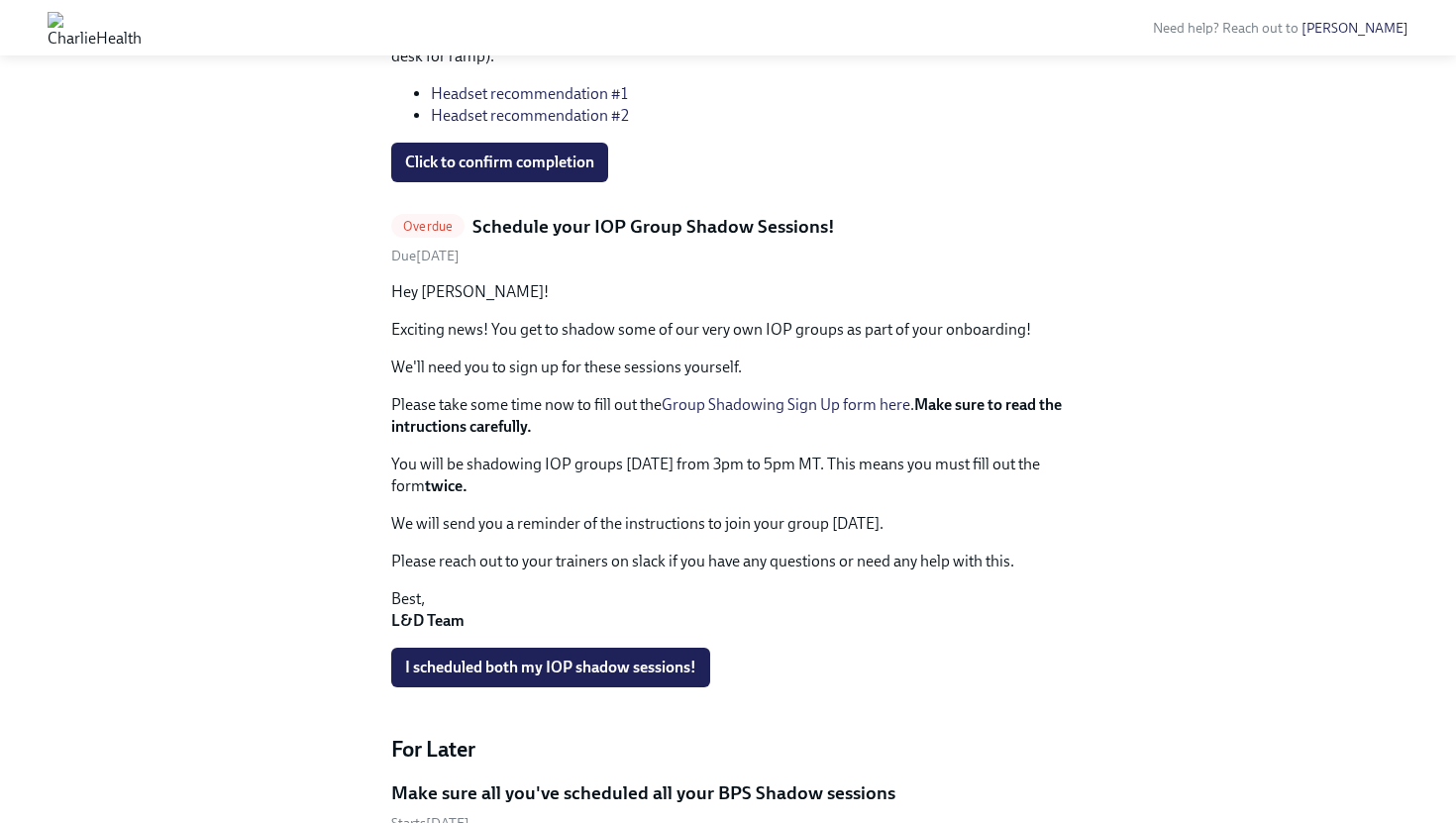 click on "We'll need you to sign up for these sessions yourself." at bounding box center (728, 367) 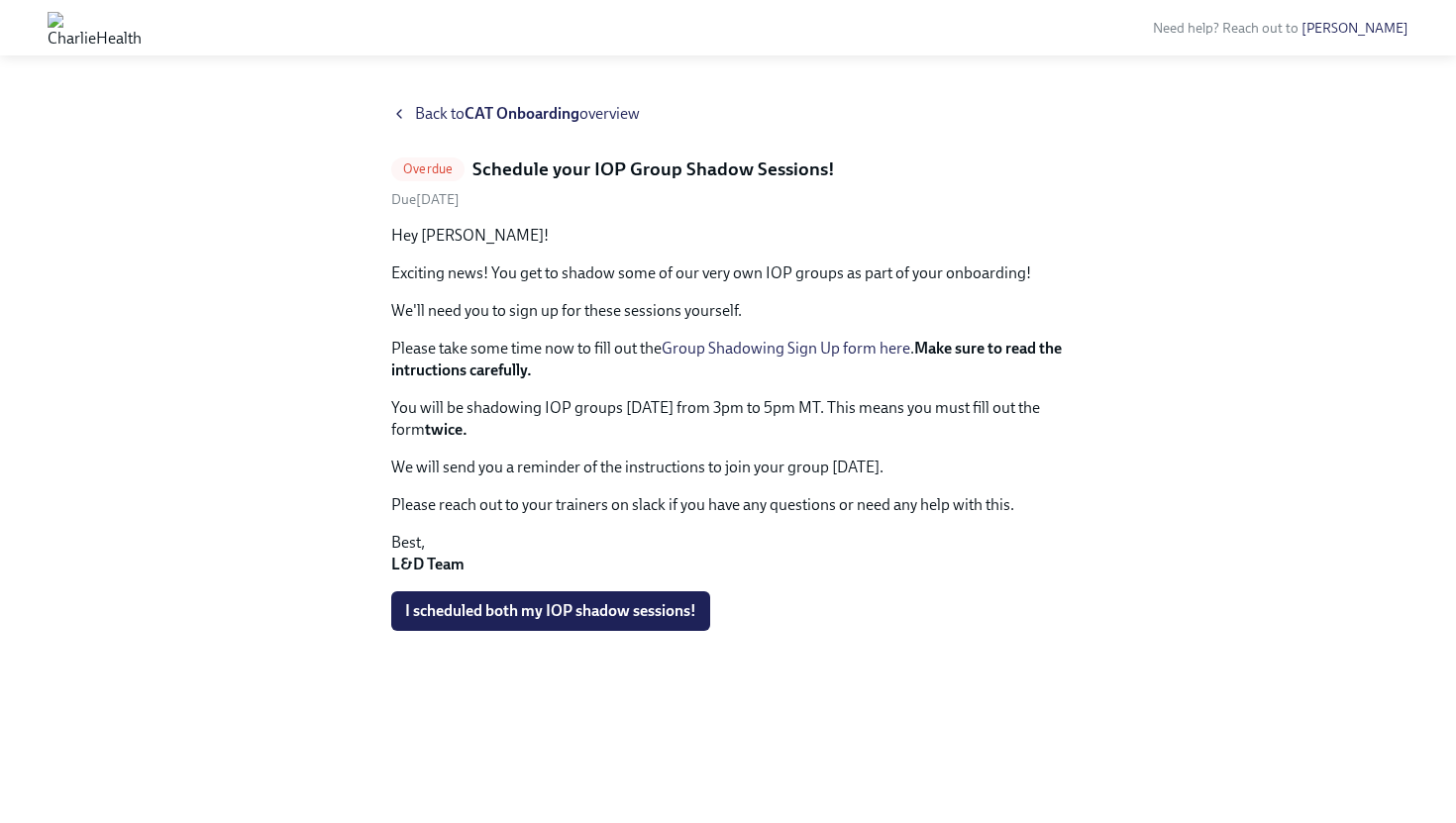 scroll, scrollTop: 0, scrollLeft: 0, axis: both 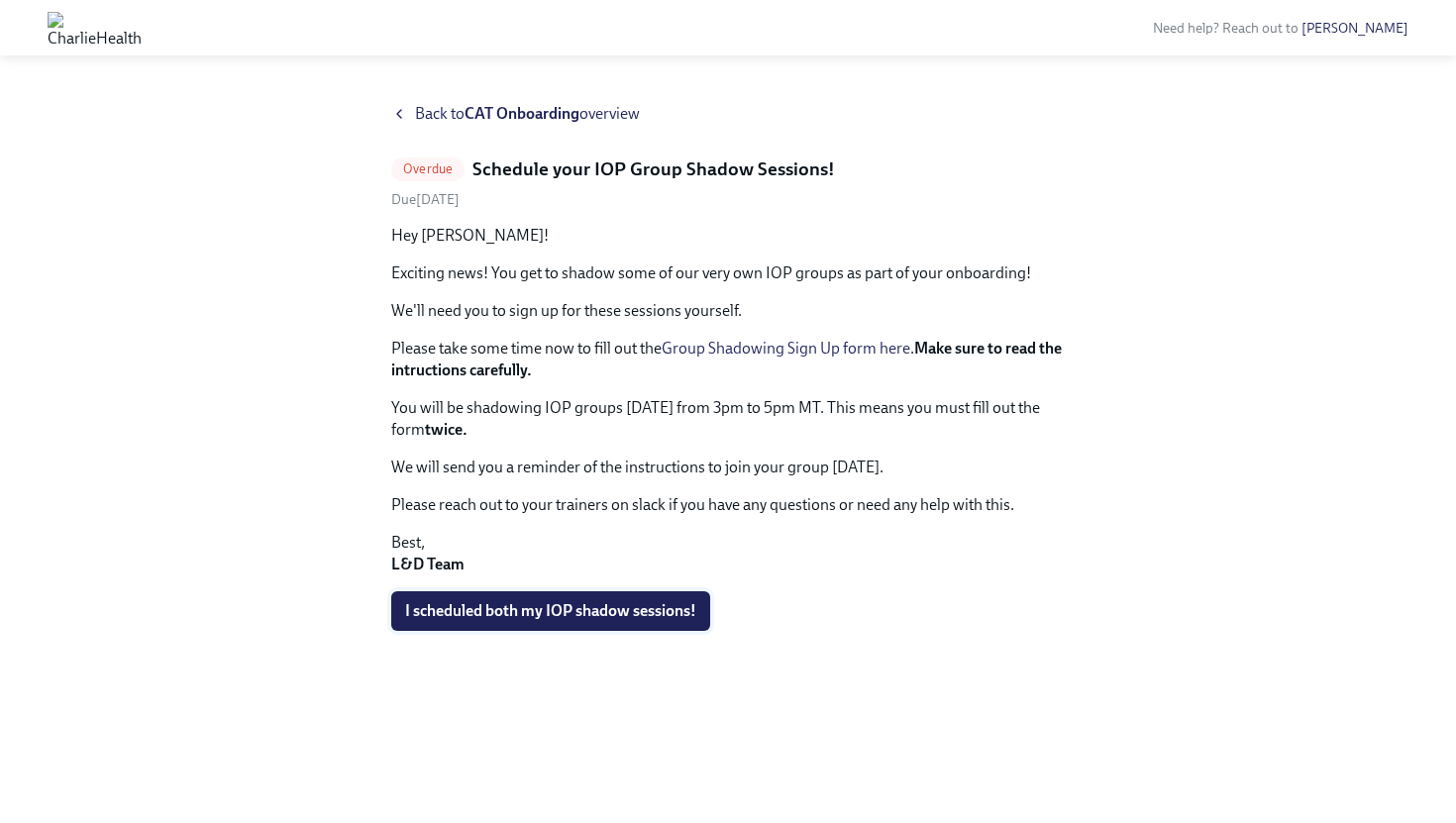 click on "I scheduled both my IOP shadow sessions!" at bounding box center [551, 611] 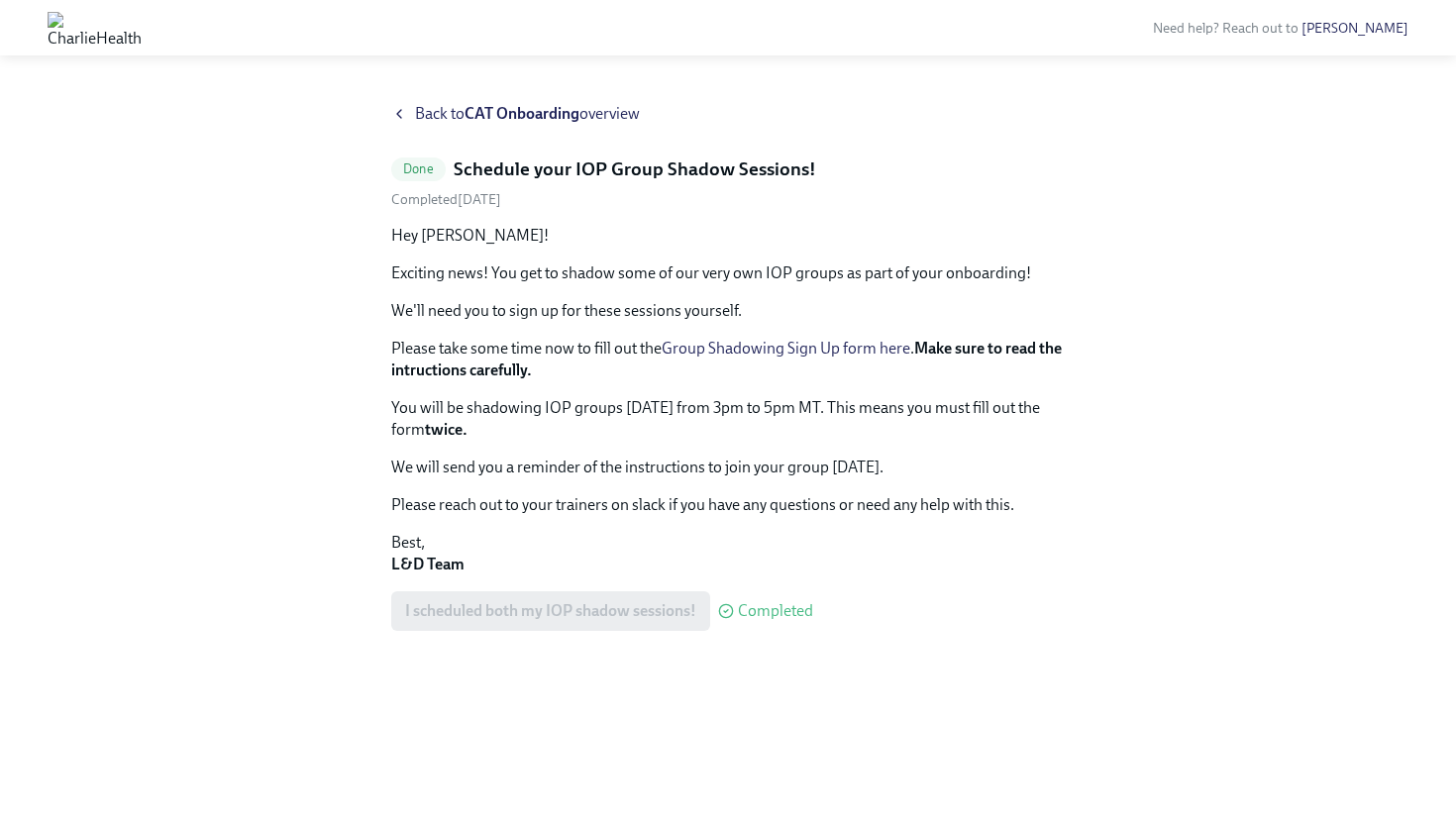 click on "Back to  CAT Onboarding   overview" at bounding box center [527, 114] 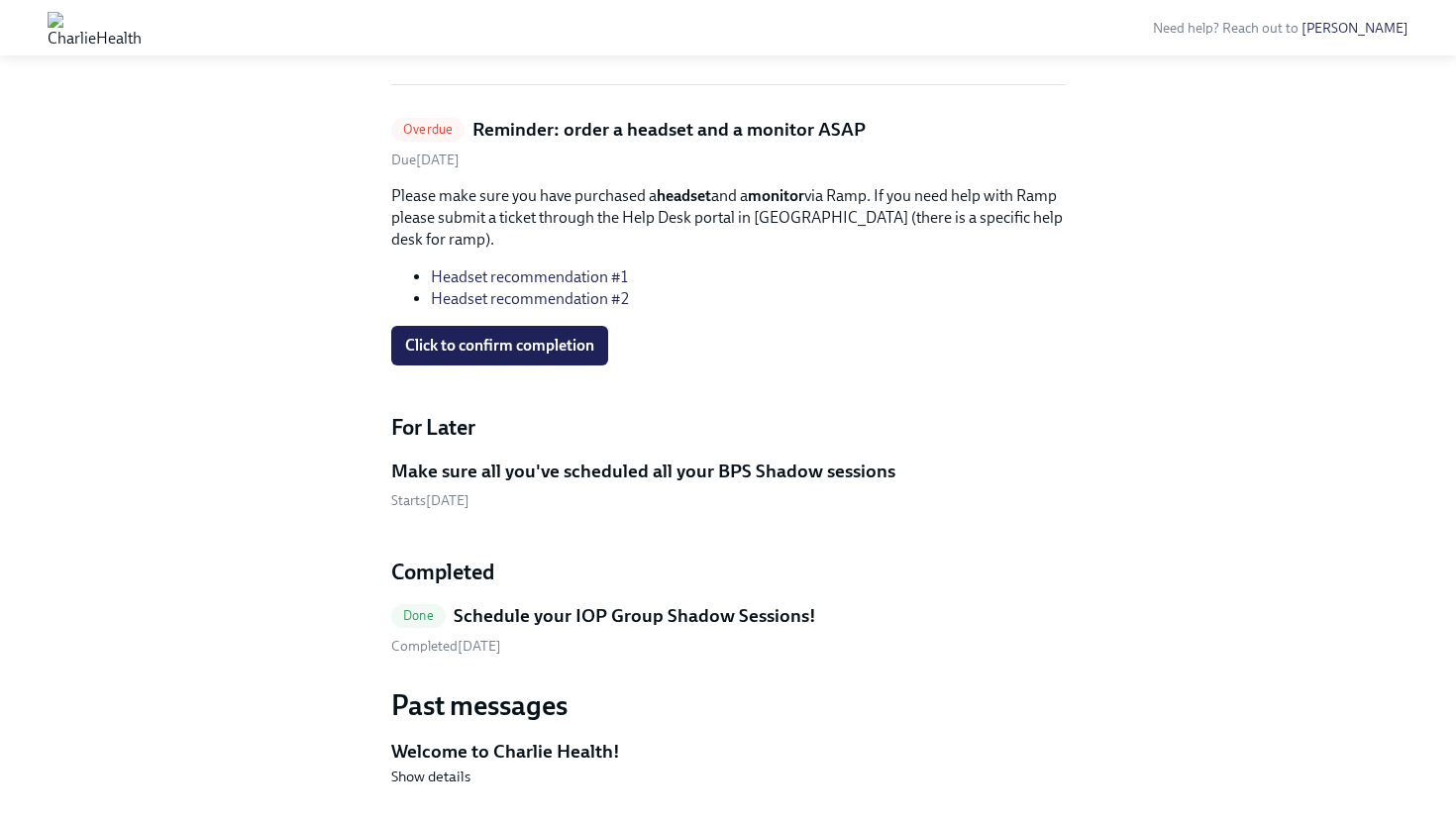 scroll, scrollTop: 846, scrollLeft: 0, axis: vertical 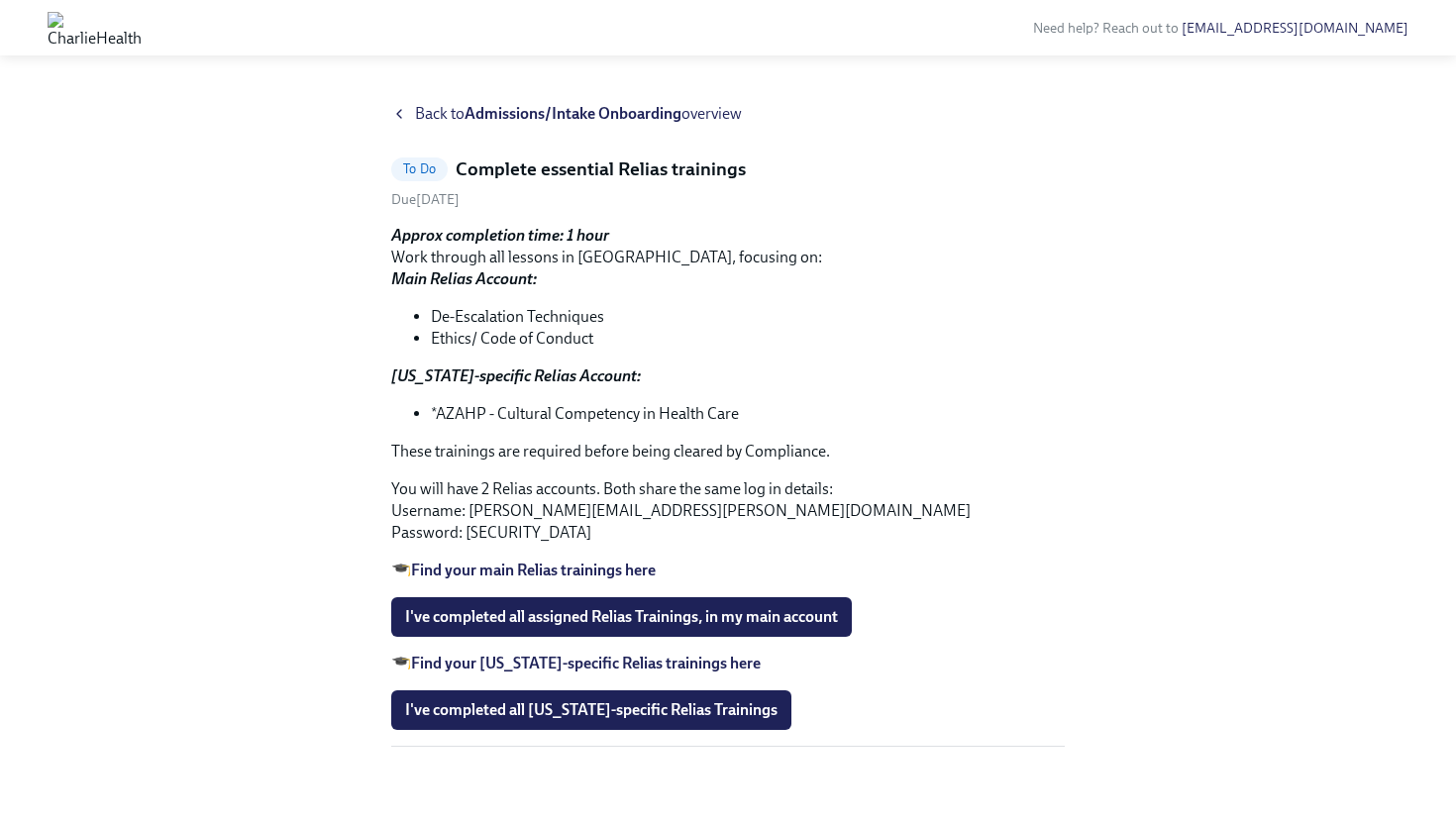 click on "Find your main Relias trainings here" at bounding box center [533, 569] 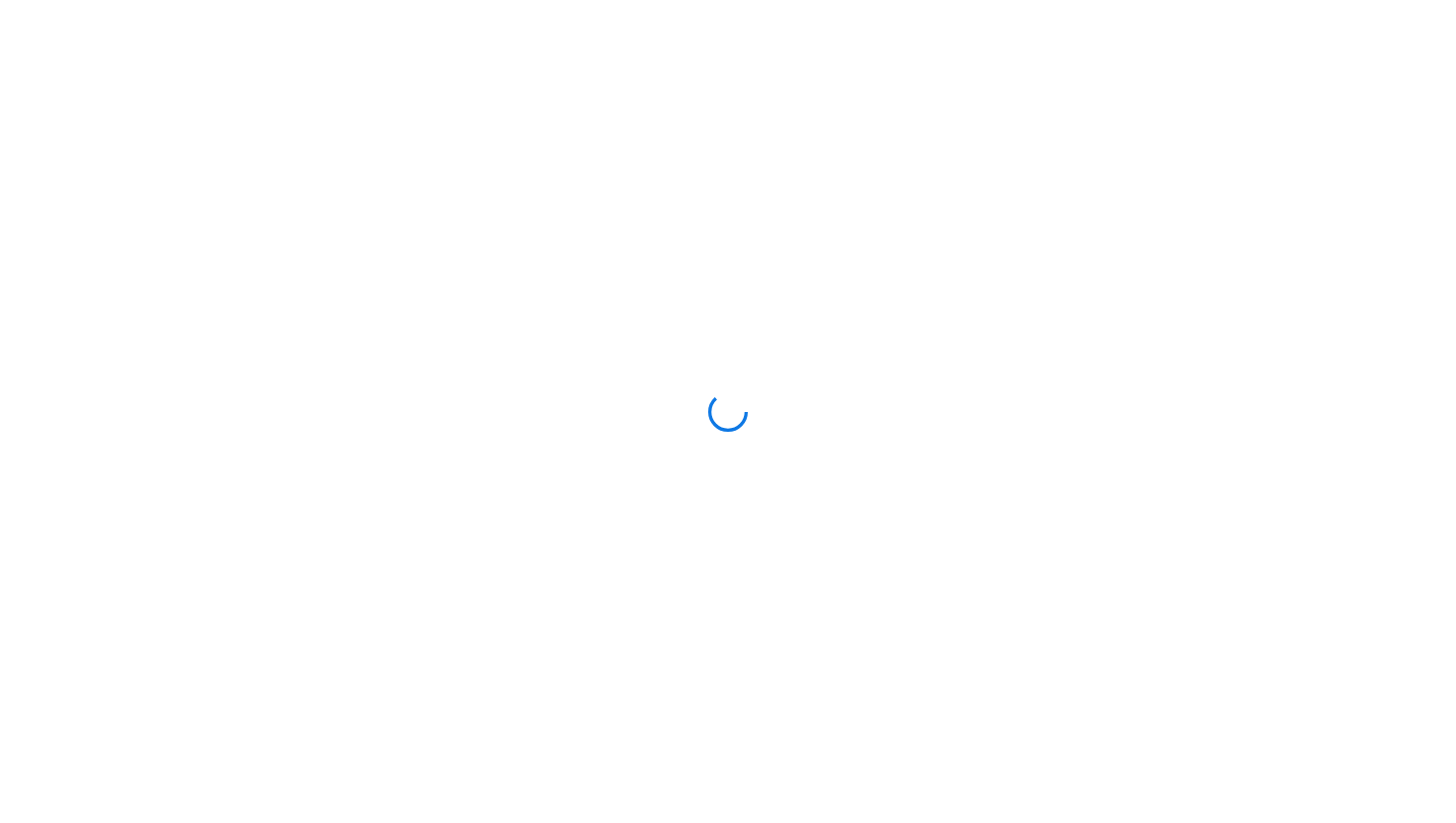 scroll, scrollTop: 0, scrollLeft: 0, axis: both 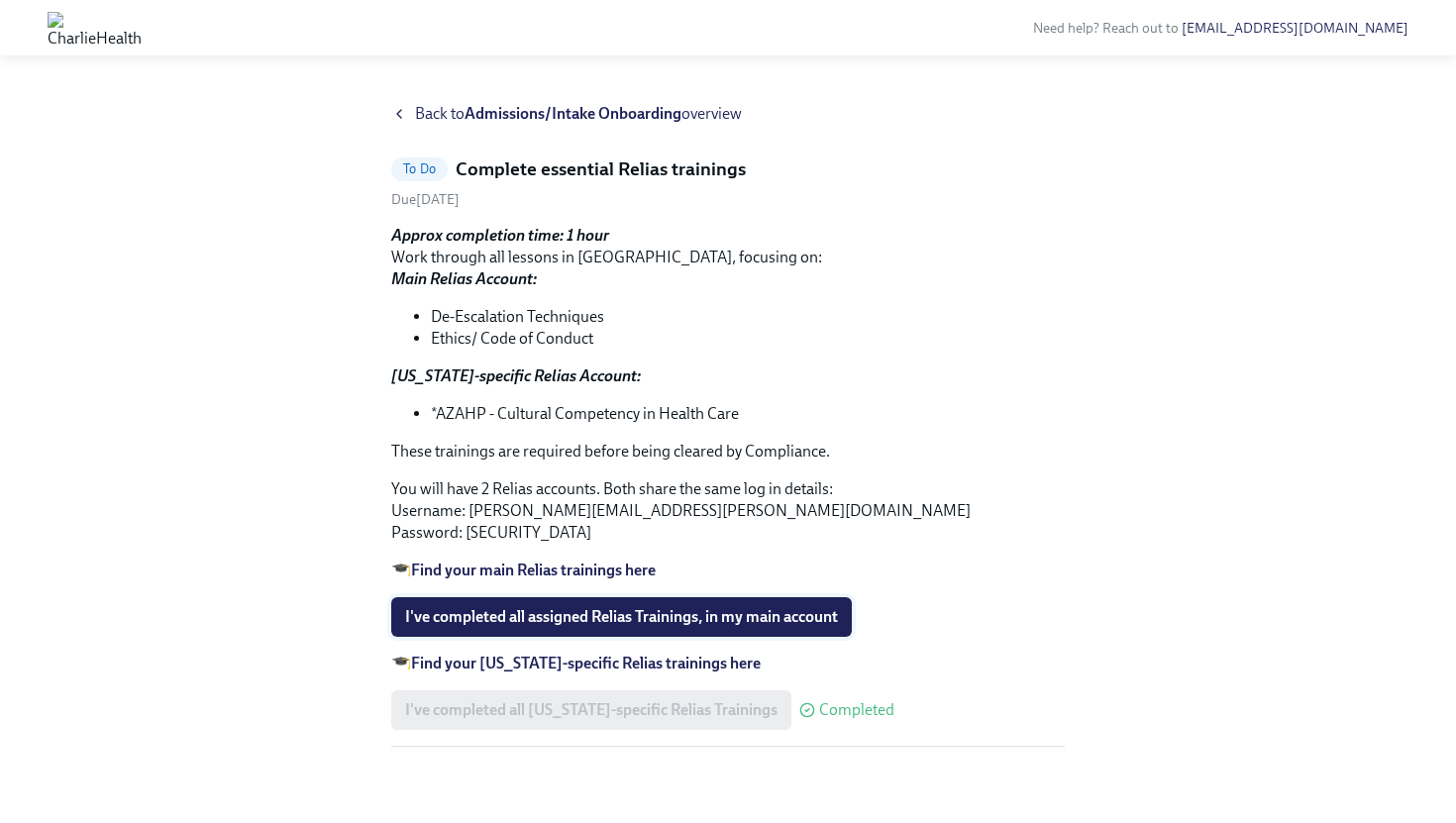 click on "I've completed all assigned Relias Trainings, in my main account" at bounding box center [621, 617] 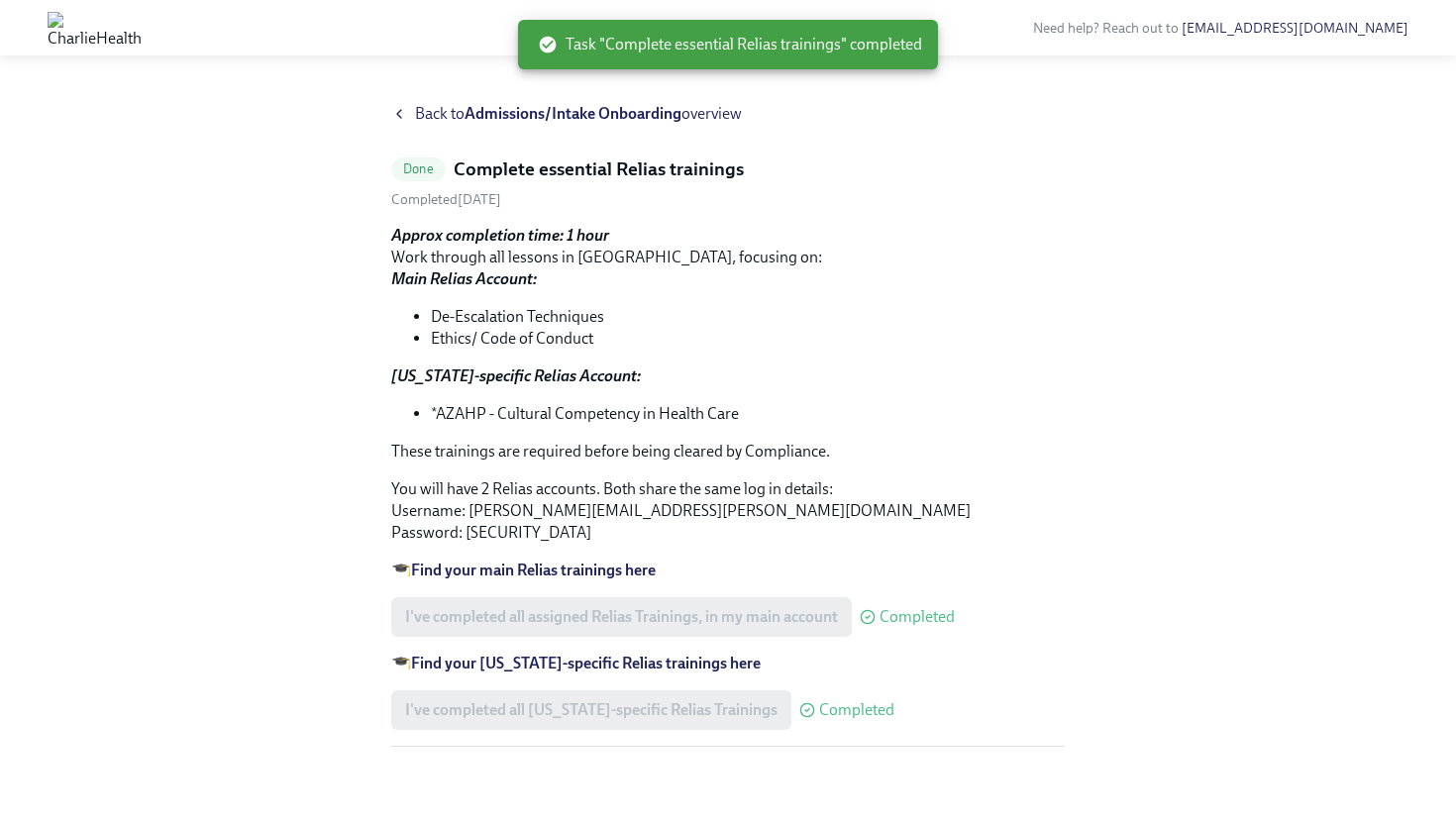 click on "Back to  Admissions/Intake Onboarding  overview" at bounding box center [578, 114] 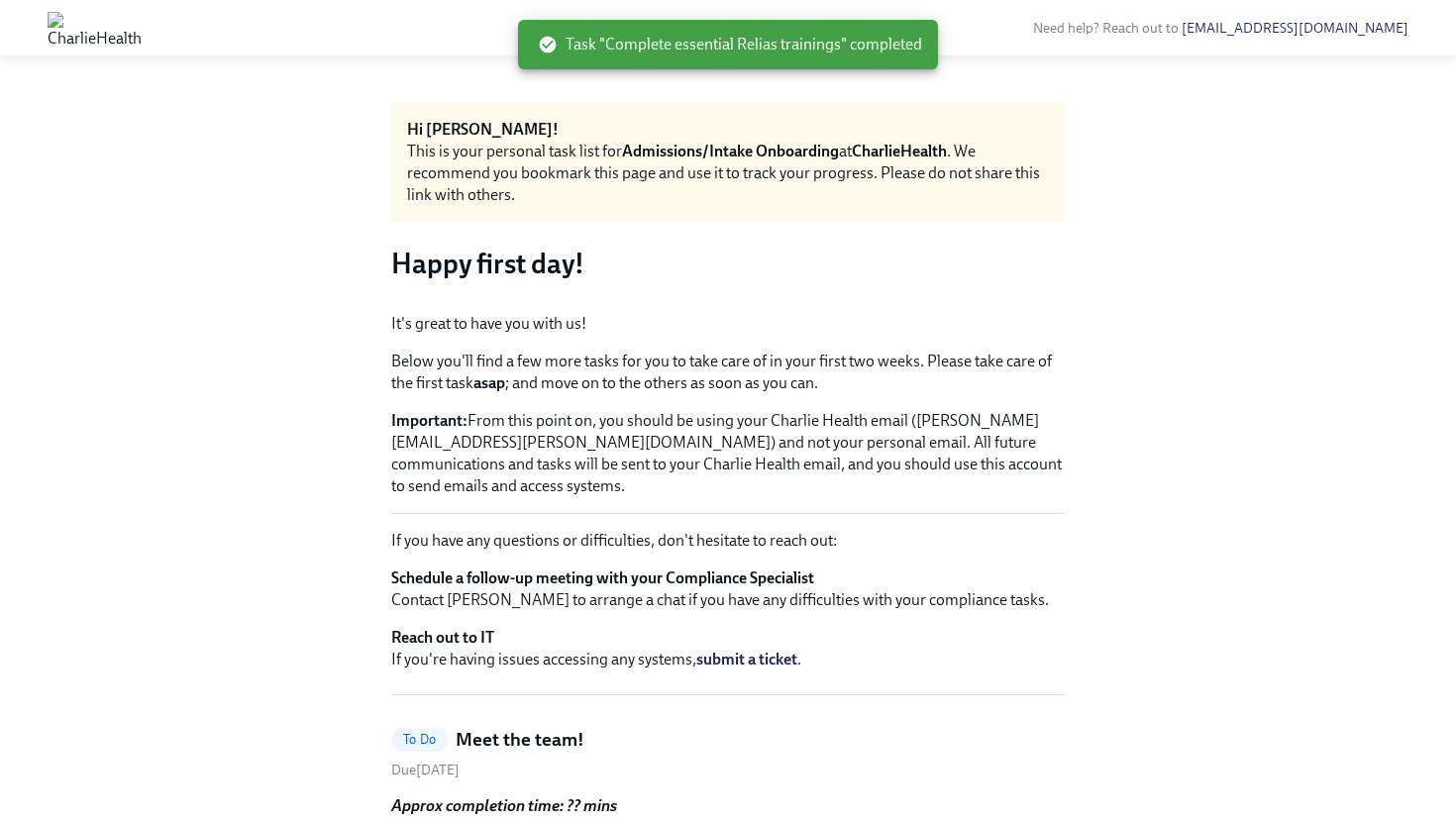 click on "Hi Stephanie! This is your personal task list for  Admissions/Intake Onboarding  at  CharlieHealth . We recommend you bookmark this page and use it to track your progress. Please do not share this link with others. Happy first day! It's great to have you with us!
Below you'll find a few more tasks for you to take care of in your first two weeks. Please take care of the first task  asap ; and move on to the others as soon as you can.
Important:  From this point on, you should be using your Charlie Health email (stephanie.ramirez@charliehealth.com) and not your personal email. All future communications and tasks will be sent to your Charlie Health email, and you should use this account to send emails and access systems. If you have any questions or difficulties, don't hesitate to reach out:
Schedule a follow-up meeting with your Compliance Specialist
Contact Kristy Johnson to arrange a chat if you have any difficulties with your compliance tasks.
Reach out to IT
submit a ticket . To Do Due" at bounding box center [728, 1462] 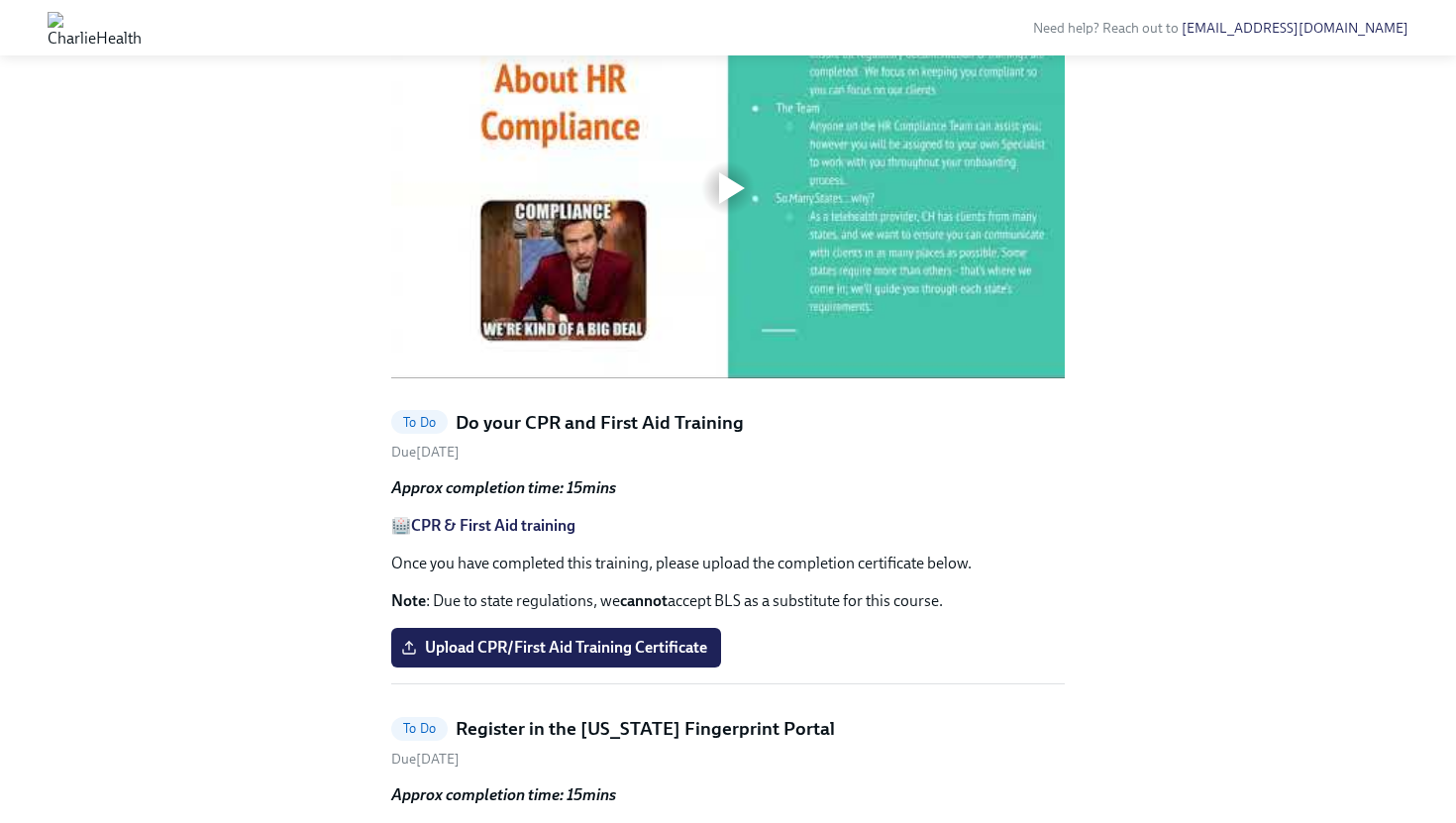 scroll, scrollTop: 872, scrollLeft: 0, axis: vertical 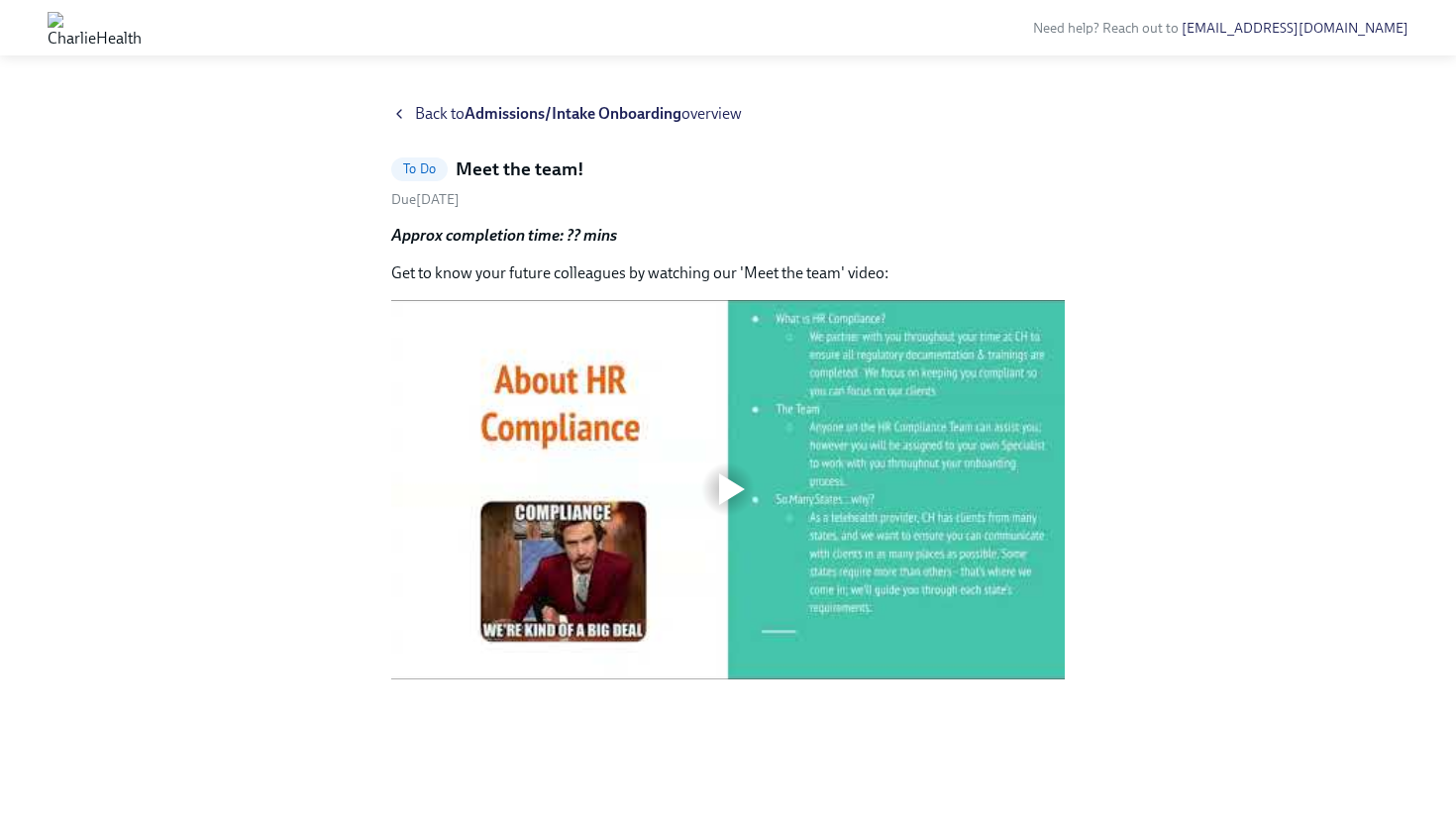 click on "To Do" at bounding box center (419, 168) 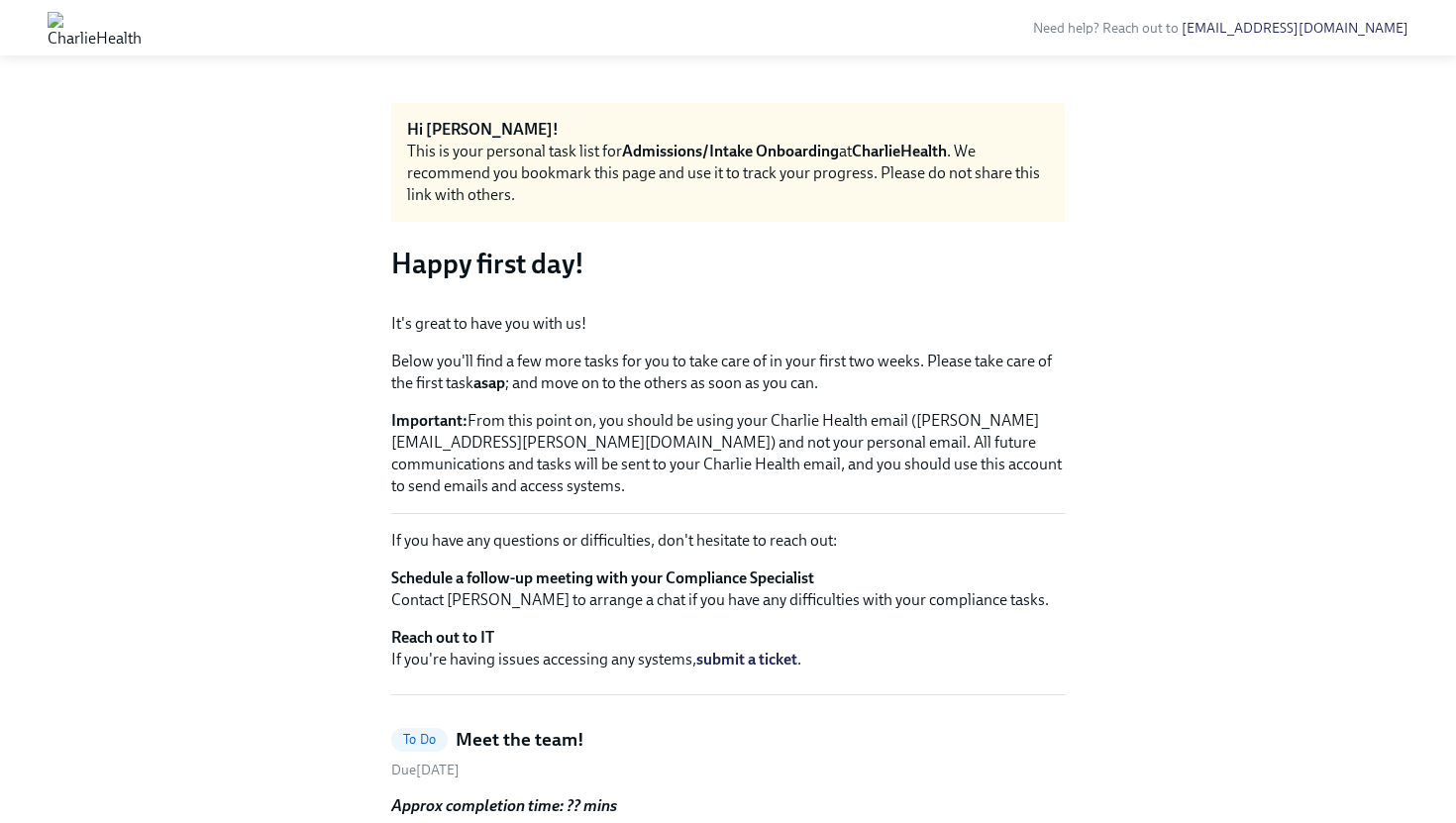 click on "Hi Stephanie! This is your personal task list for  Admissions/Intake Onboarding  at  CharlieHealth . We recommend you bookmark this page and use it to track your progress. Please do not share this link with others. Happy first day! It's great to have you with us!
Below you'll find a few more tasks for you to take care of in your first two weeks. Please take care of the first task  asap ; and move on to the others as soon as you can.
Important:  From this point on, you should be using your Charlie Health email (stephanie.ramirez@charliehealth.com) and not your personal email. All future communications and tasks will be sent to your Charlie Health email, and you should use this account to send emails and access systems. If you have any questions or difficulties, don't hesitate to reach out:
Schedule a follow-up meeting with your Compliance Specialist
Contact Kristy Johnson to arrange a chat if you have any difficulties with your compliance tasks.
Reach out to IT
submit a ticket . To Do Due" at bounding box center [728, 1462] 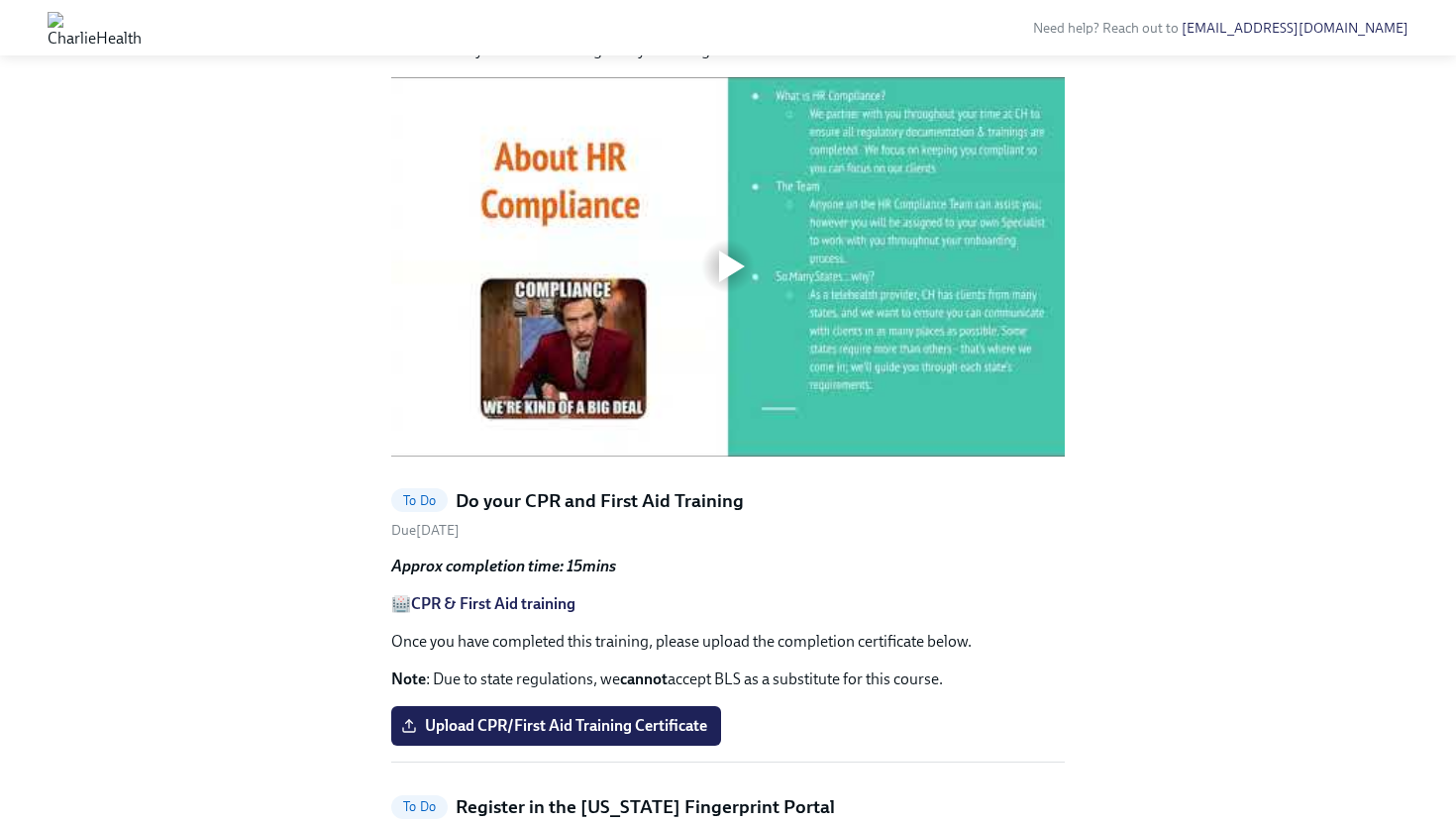 scroll, scrollTop: 792, scrollLeft: 0, axis: vertical 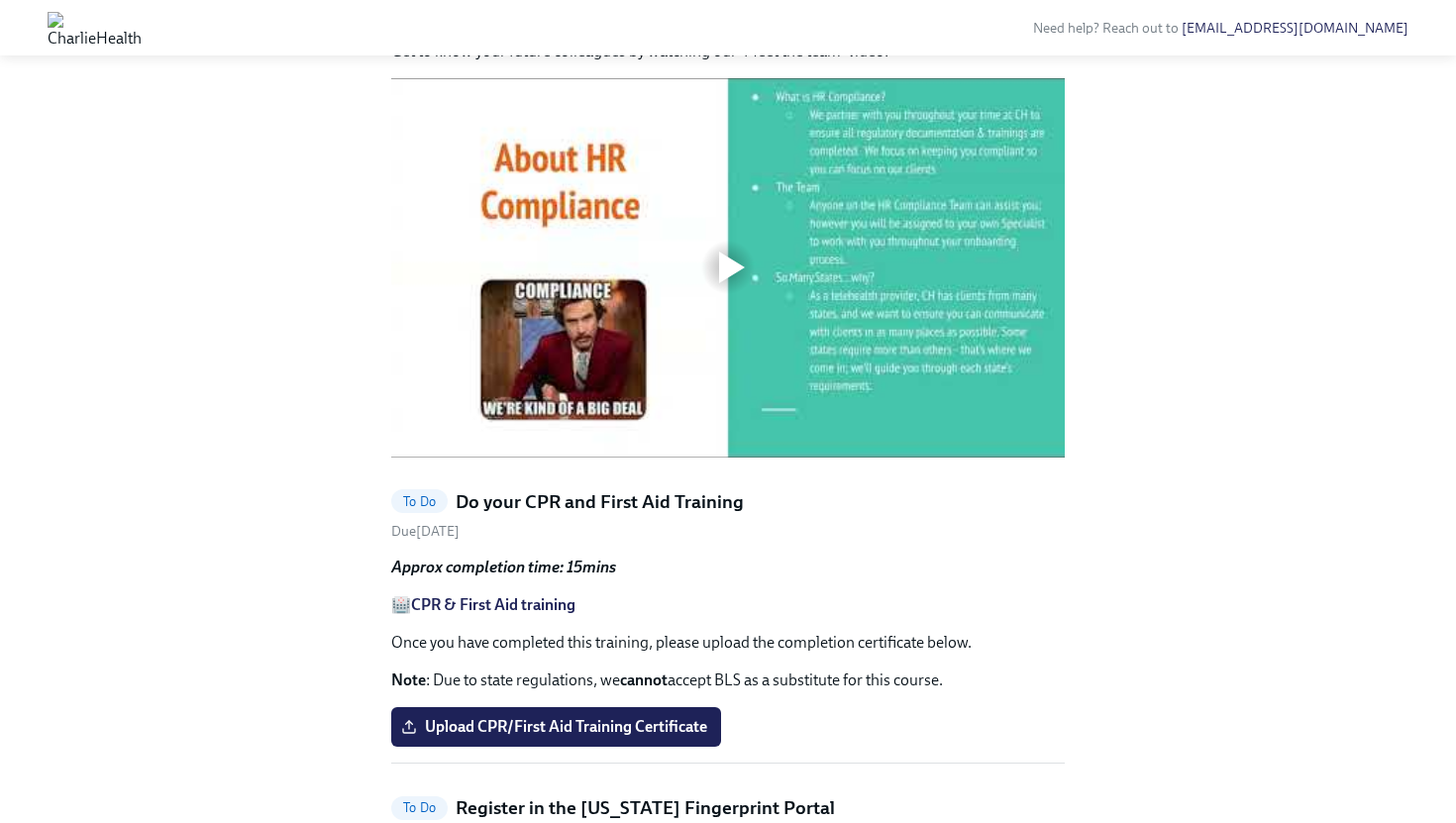 click on "To Do" at bounding box center [419, -53] 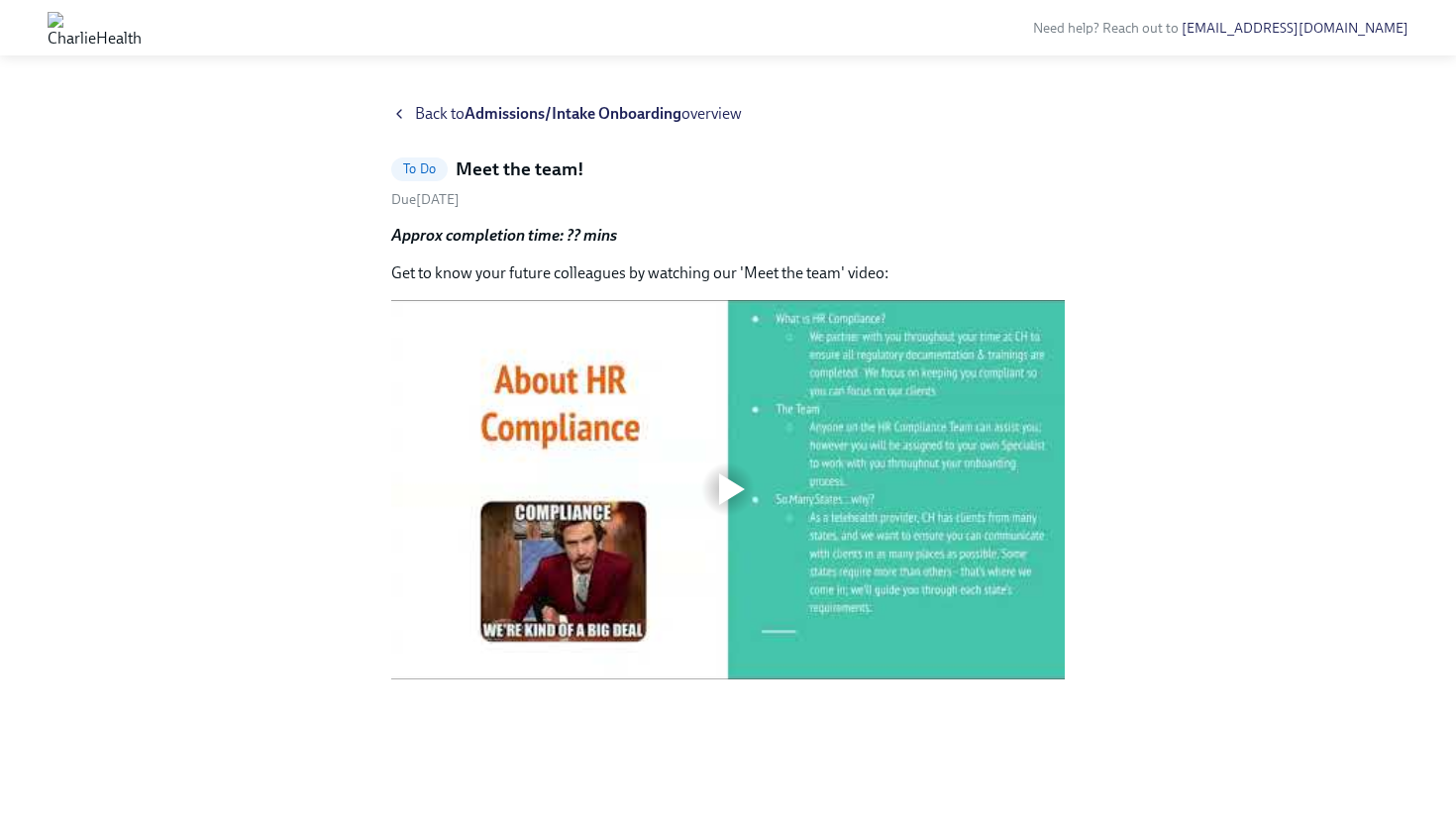 click on "To Do" at bounding box center (419, 168) 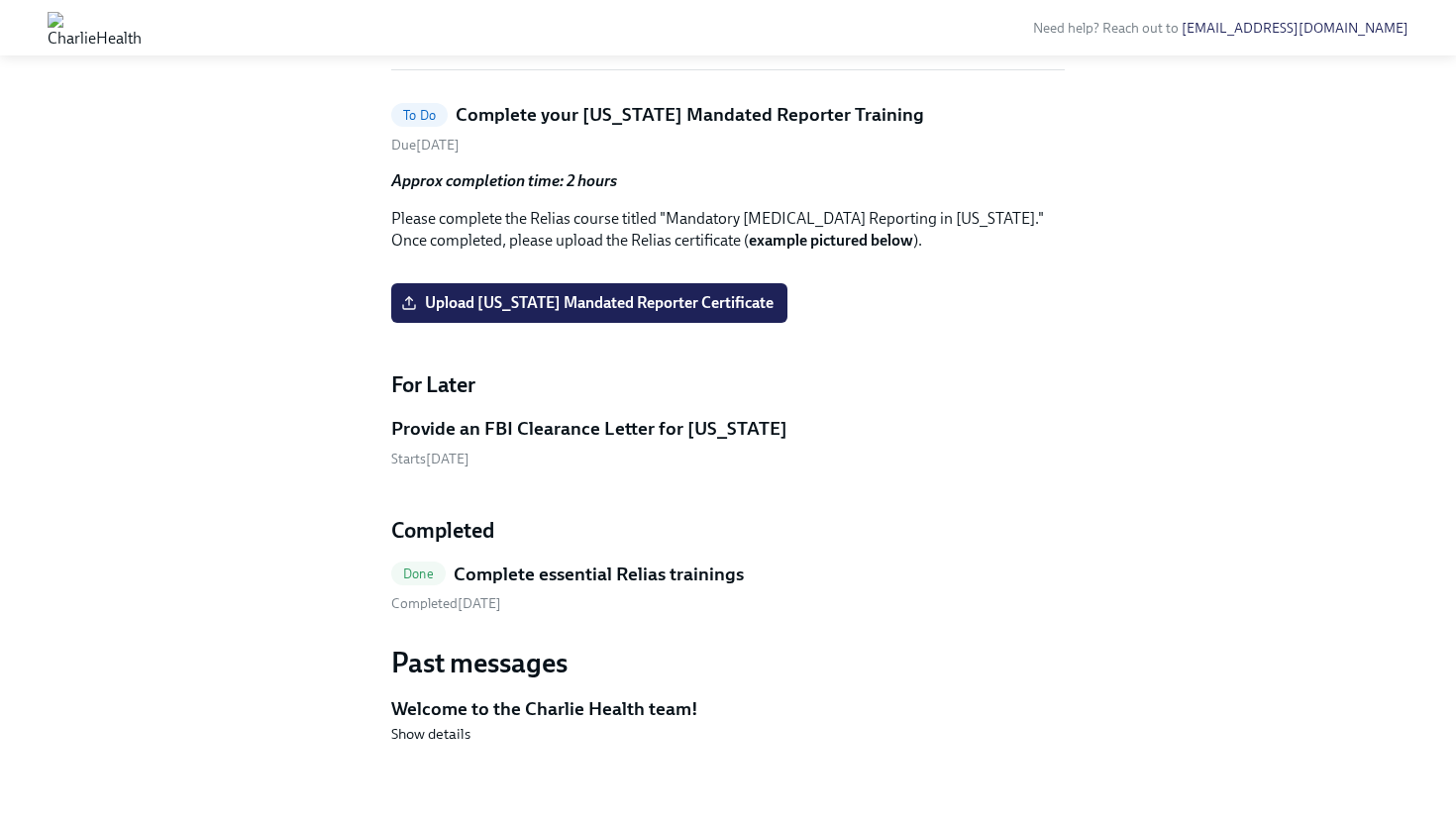 scroll, scrollTop: 2754, scrollLeft: 0, axis: vertical 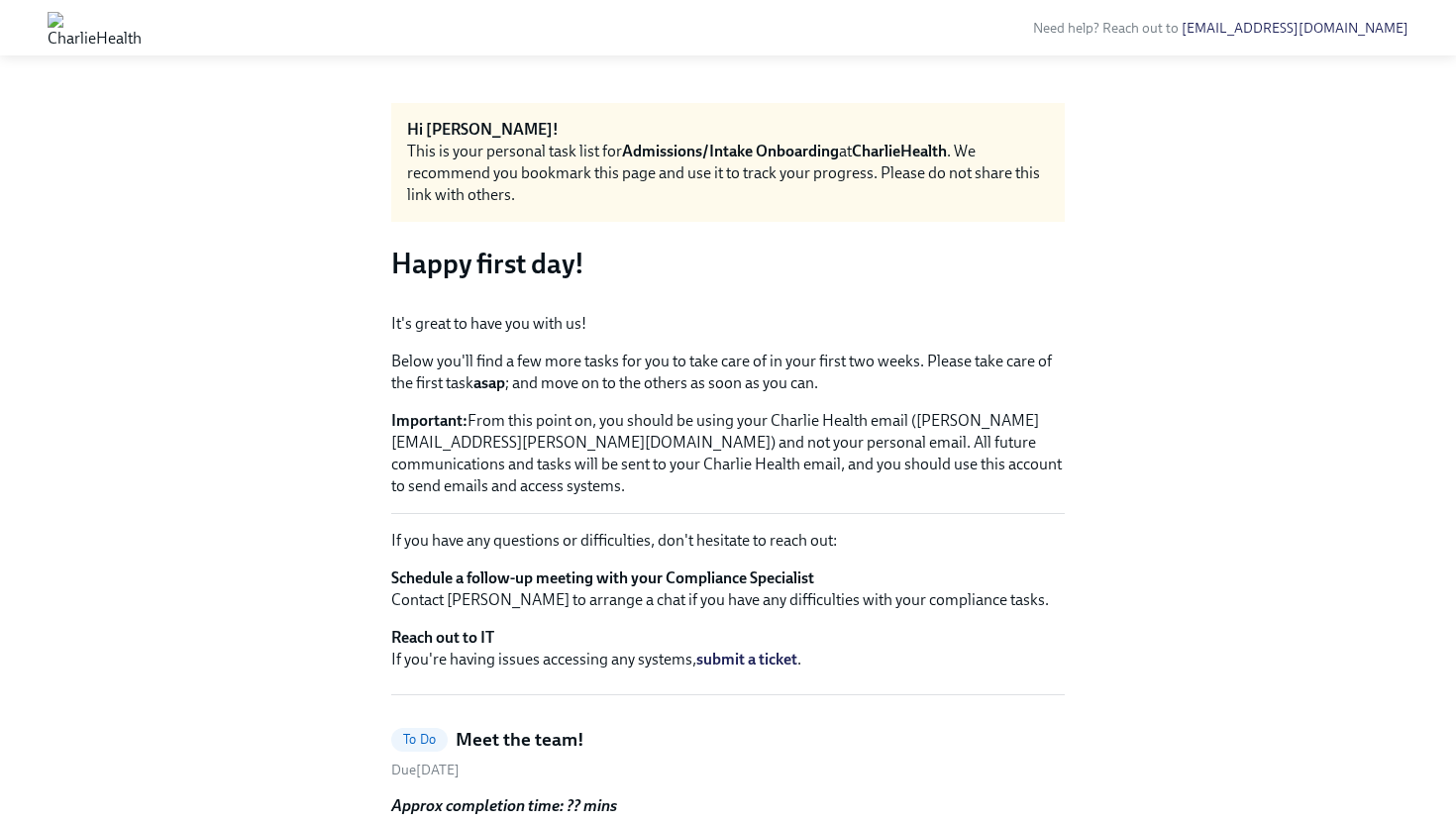 click on "Admissions/Intake Onboarding" at bounding box center (730, 151) 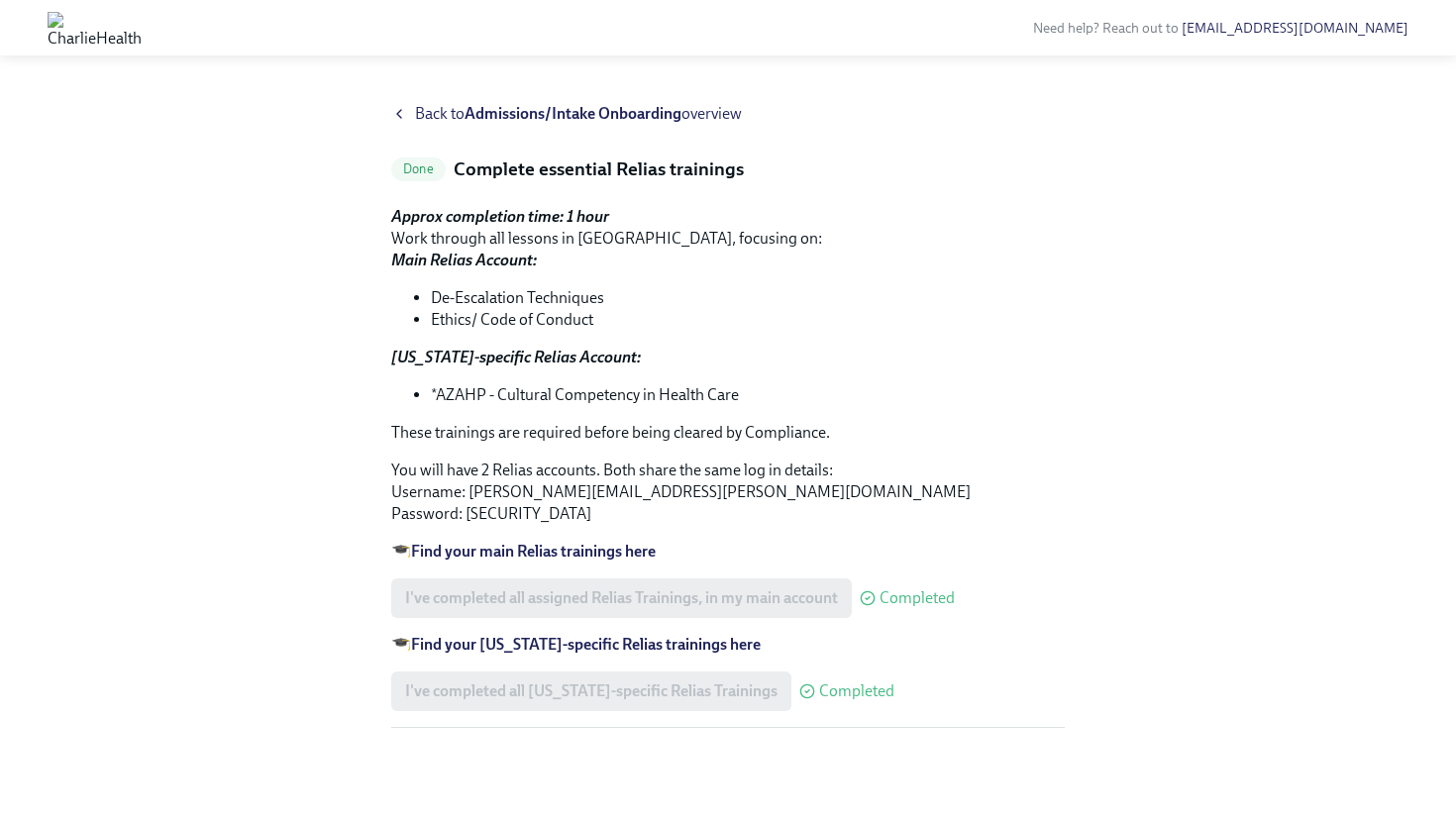 scroll, scrollTop: 0, scrollLeft: 0, axis: both 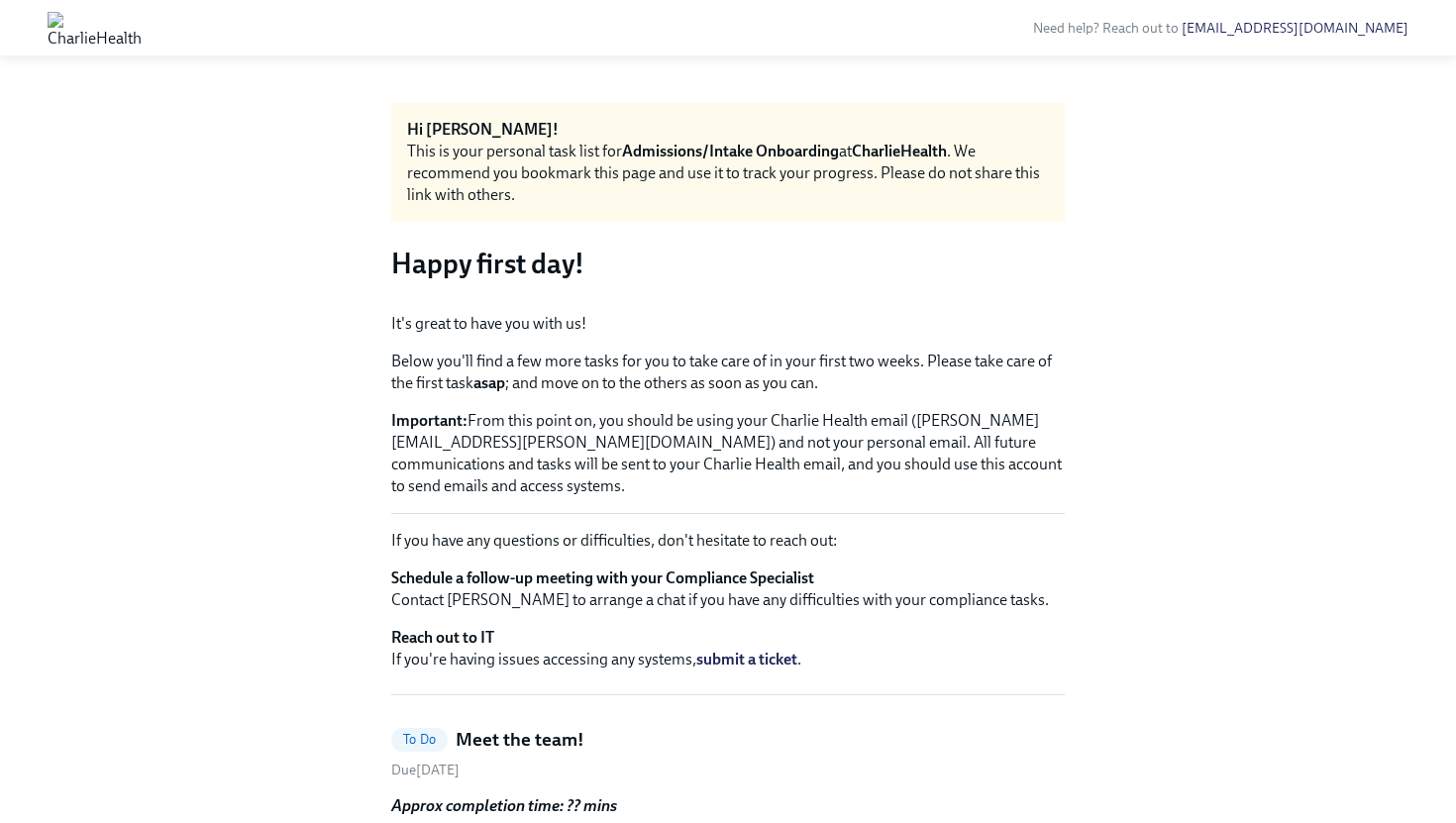 click on "Hi [PERSON_NAME]! This is your personal task list for  Admissions/Intake Onboarding  at  CharlieHealth . We recommend you bookmark this page and use it to track your progress. Please do not share this link with others. Happy first day! It's great to have you with us!
Below you'll find a few more tasks for you to take care of in your first two weeks. Please take care of the first task  asap ; and move on to the others as soon as you can.
Important:  From this point on, you should be using your Charlie Health email ([PERSON_NAME][EMAIL_ADDRESS][PERSON_NAME][DOMAIN_NAME]) and not your personal email. All future communications and tasks will be sent to your Charlie Health email, and you should use this account to send emails and access systems. If you have any questions or difficulties, don't hesitate to reach out:
Schedule a follow-up meeting with your Compliance Specialist
Contact [PERSON_NAME] to arrange a chat if you have any difficulties with your compliance tasks.
Reach out to IT
submit a ticket . To Do Due" at bounding box center [728, 1462] 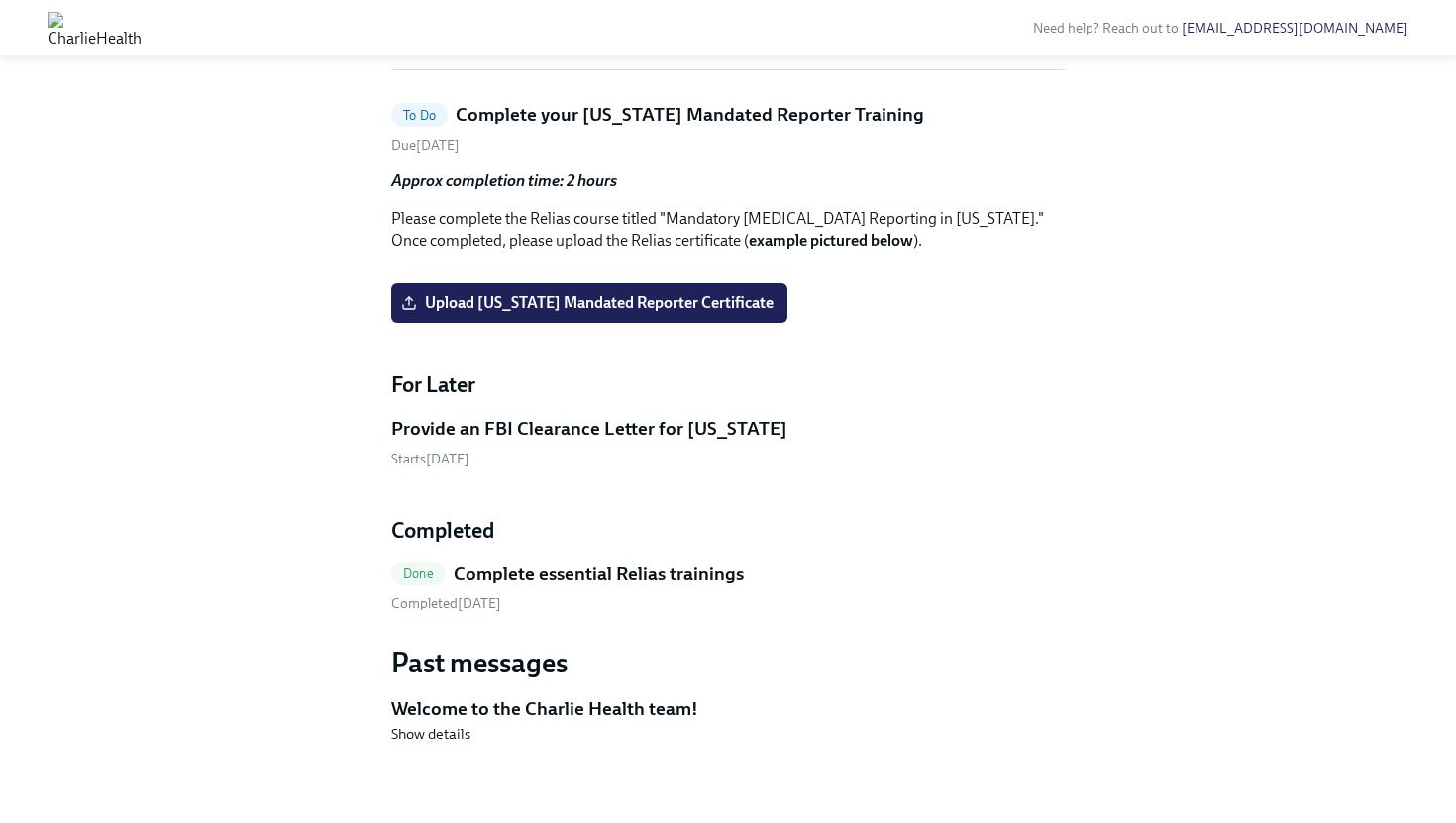 scroll, scrollTop: 2160, scrollLeft: 0, axis: vertical 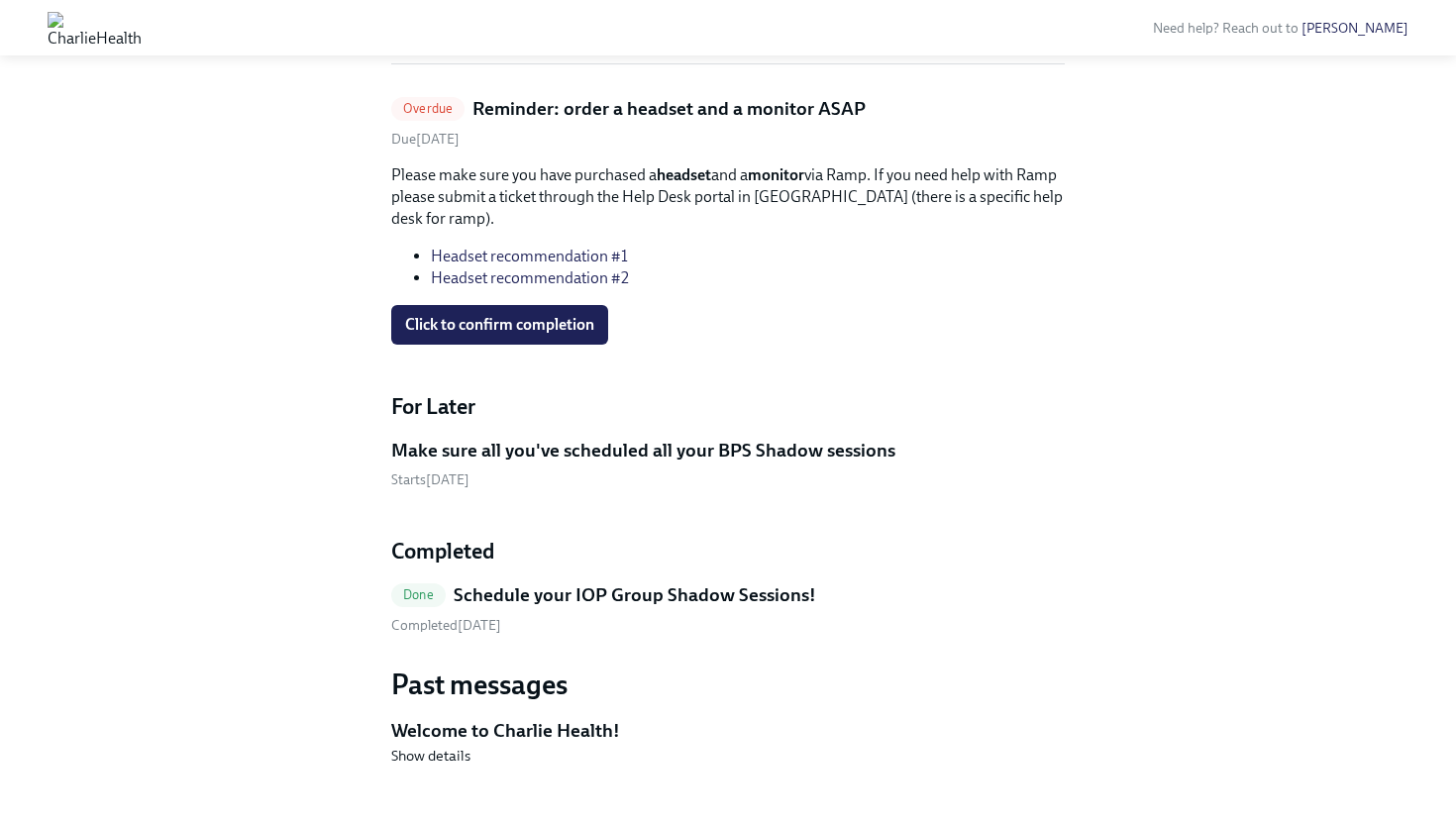 click on "Please make sure you have purchased a  headset  and a  monitor  via Ramp. If you need help with Ramp please submit a ticket through the Help Desk portal in [GEOGRAPHIC_DATA] (there is a specific help desk for ramp).
Headset recommendation #1
Headset recommendation #2" at bounding box center [728, 227] 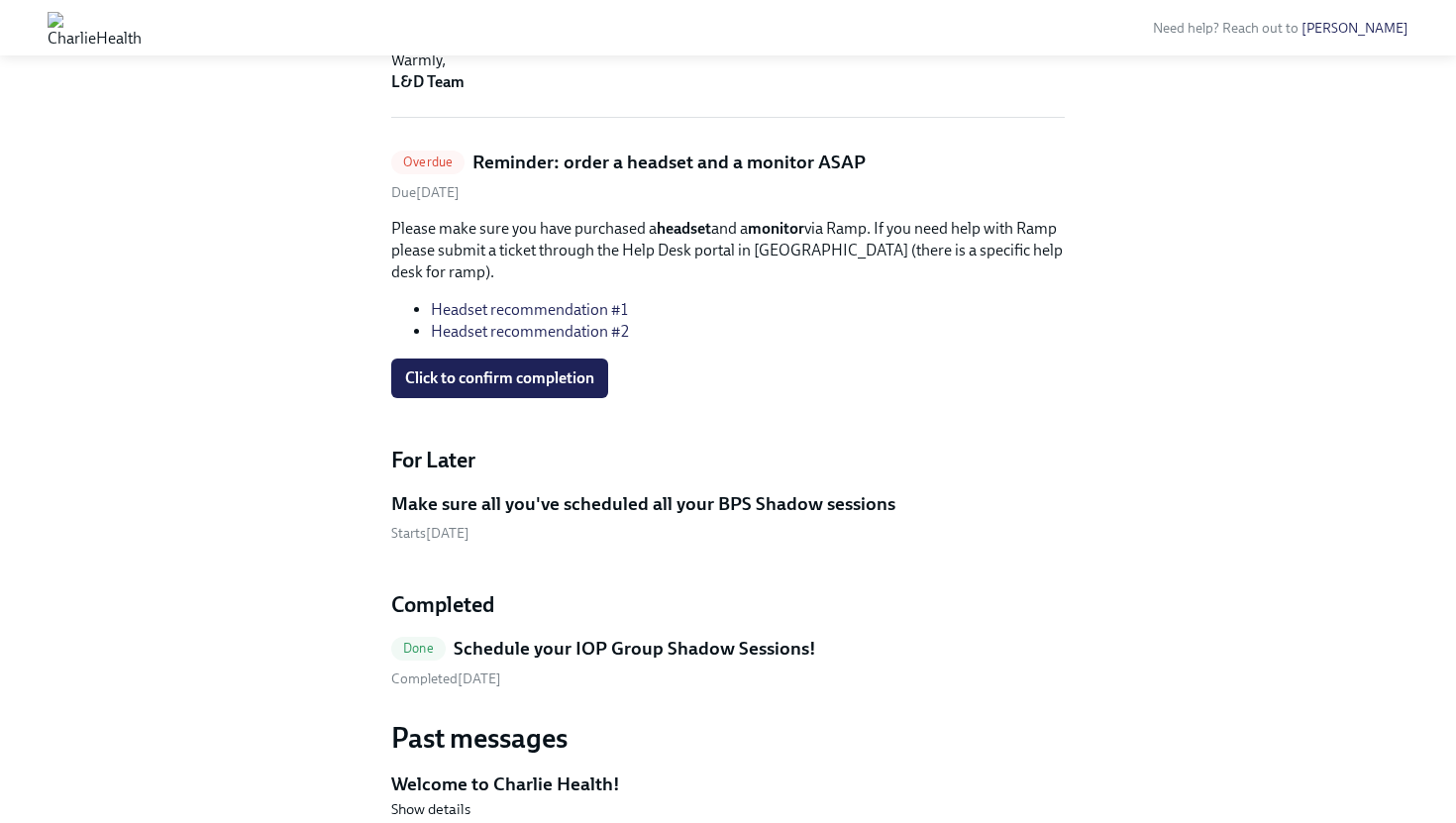 scroll, scrollTop: 832, scrollLeft: 0, axis: vertical 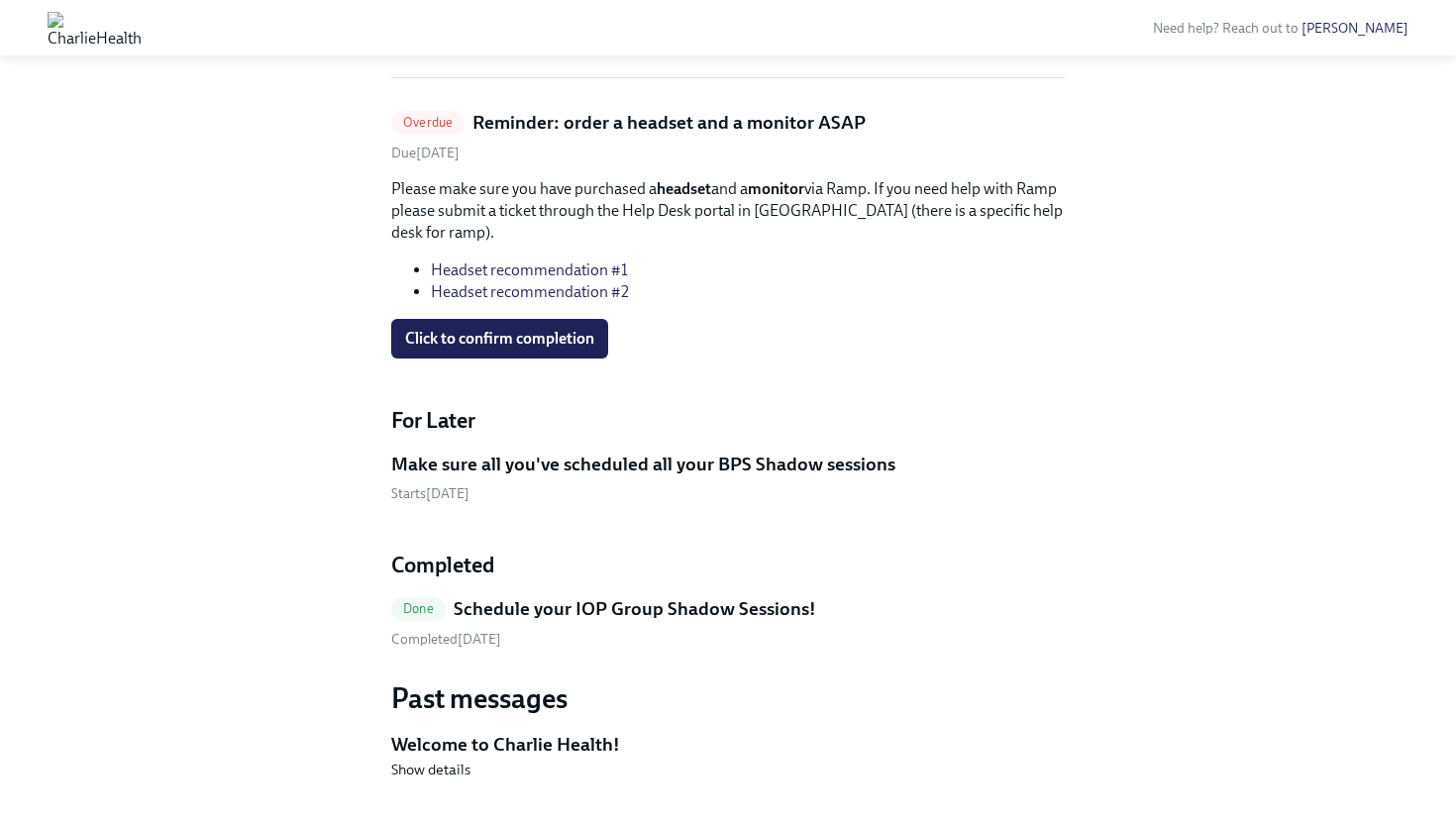 click on "Reminder: order a headset and a monitor ASAP" at bounding box center (669, 123) 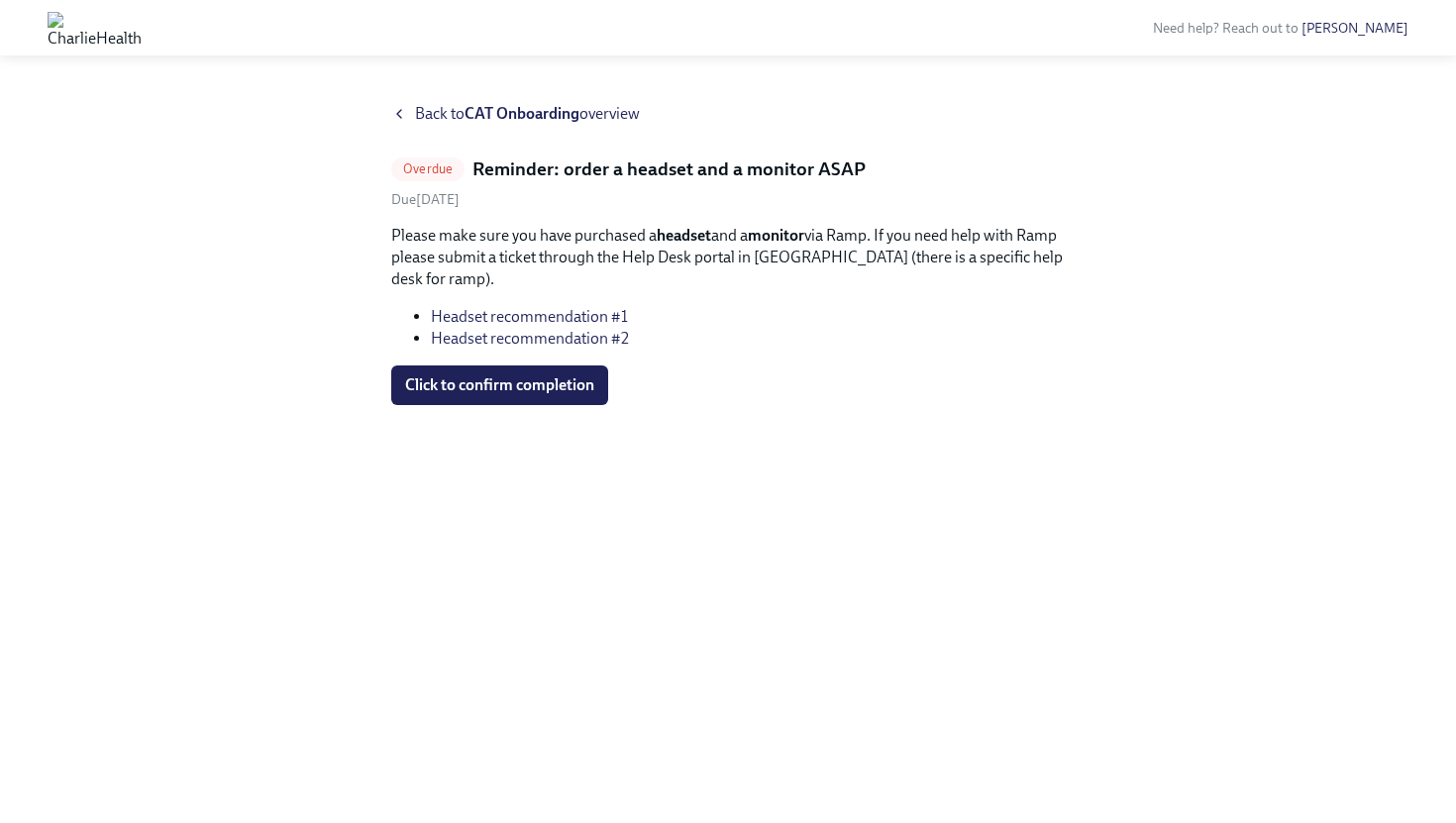 click on "Reminder: order a headset and a monitor ASAP" at bounding box center [669, 169] 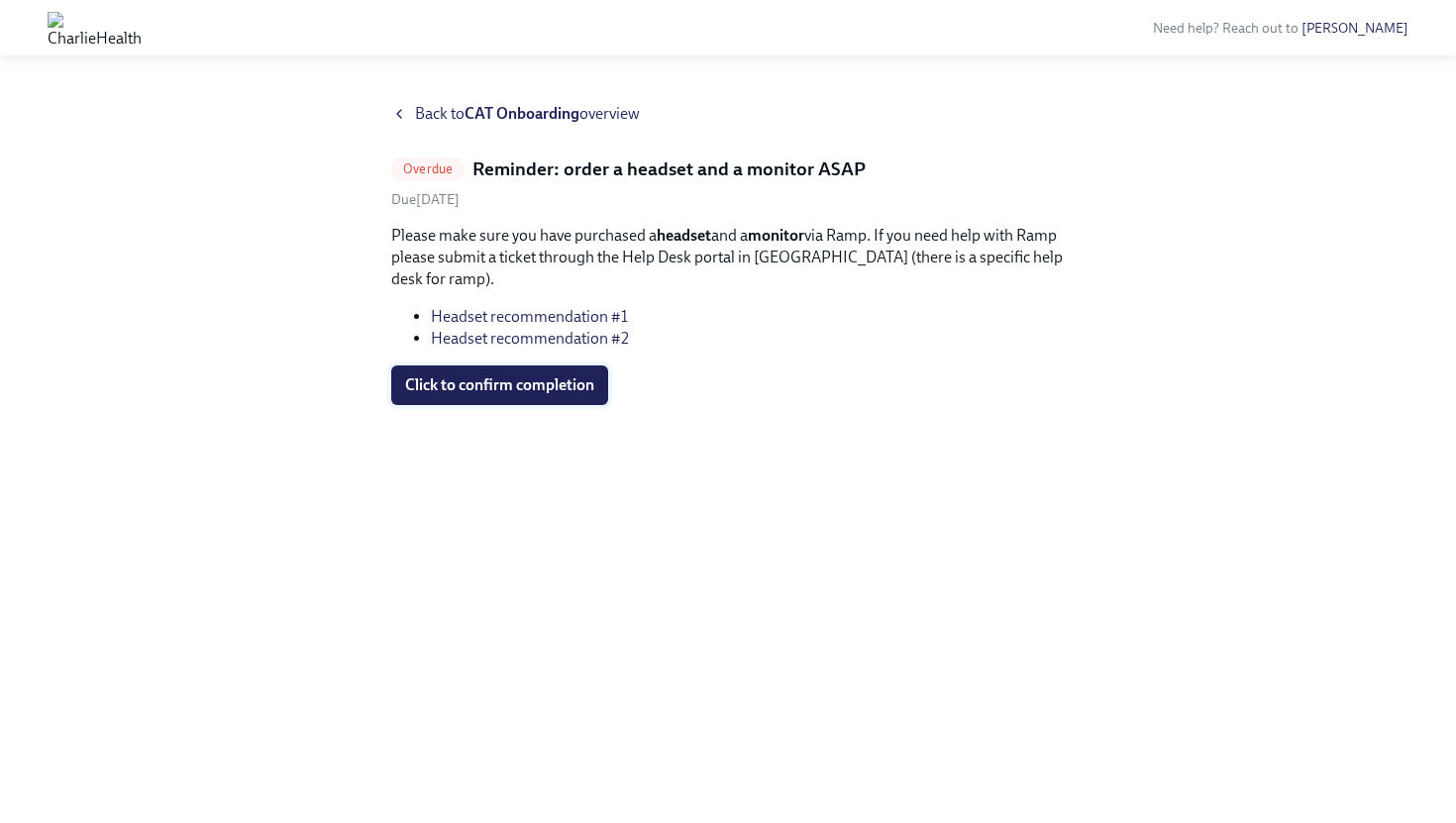 click on "Click to confirm completion" at bounding box center (499, 385) 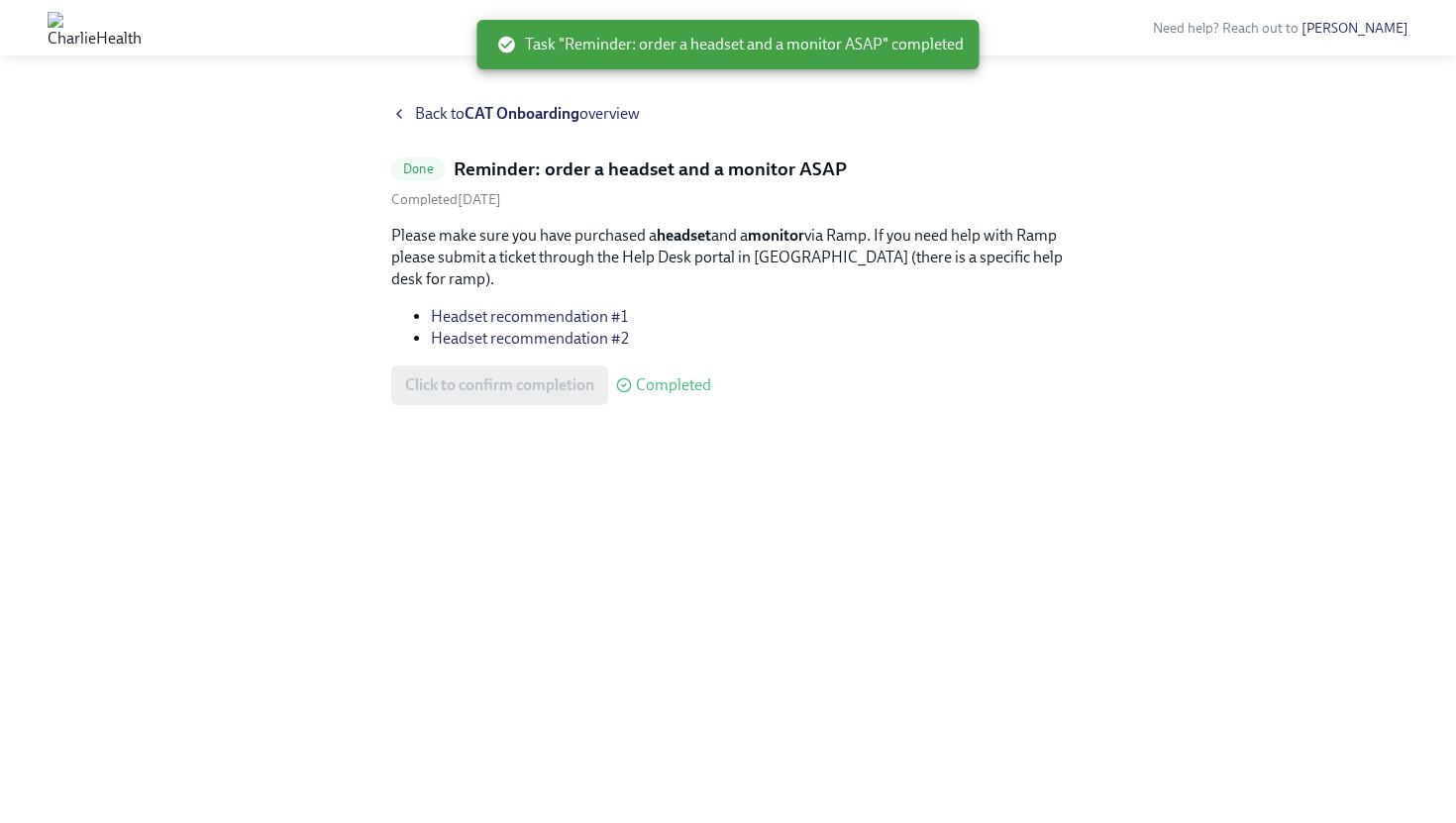 click on "Back to  CAT Onboarding   overview Done Reminder: order a headset and a monitor ASAP   Completed  [DATE] Please make sure you have purchased a  headset  and a  monitor  via Ramp. If you need help with Ramp please submit a ticket through the Help Desk portal in [GEOGRAPHIC_DATA] (there is a specific help desk for ramp).
Headset recommendation #1
Headset recommendation #2
Click to confirm completion  Completed" at bounding box center [728, 439] 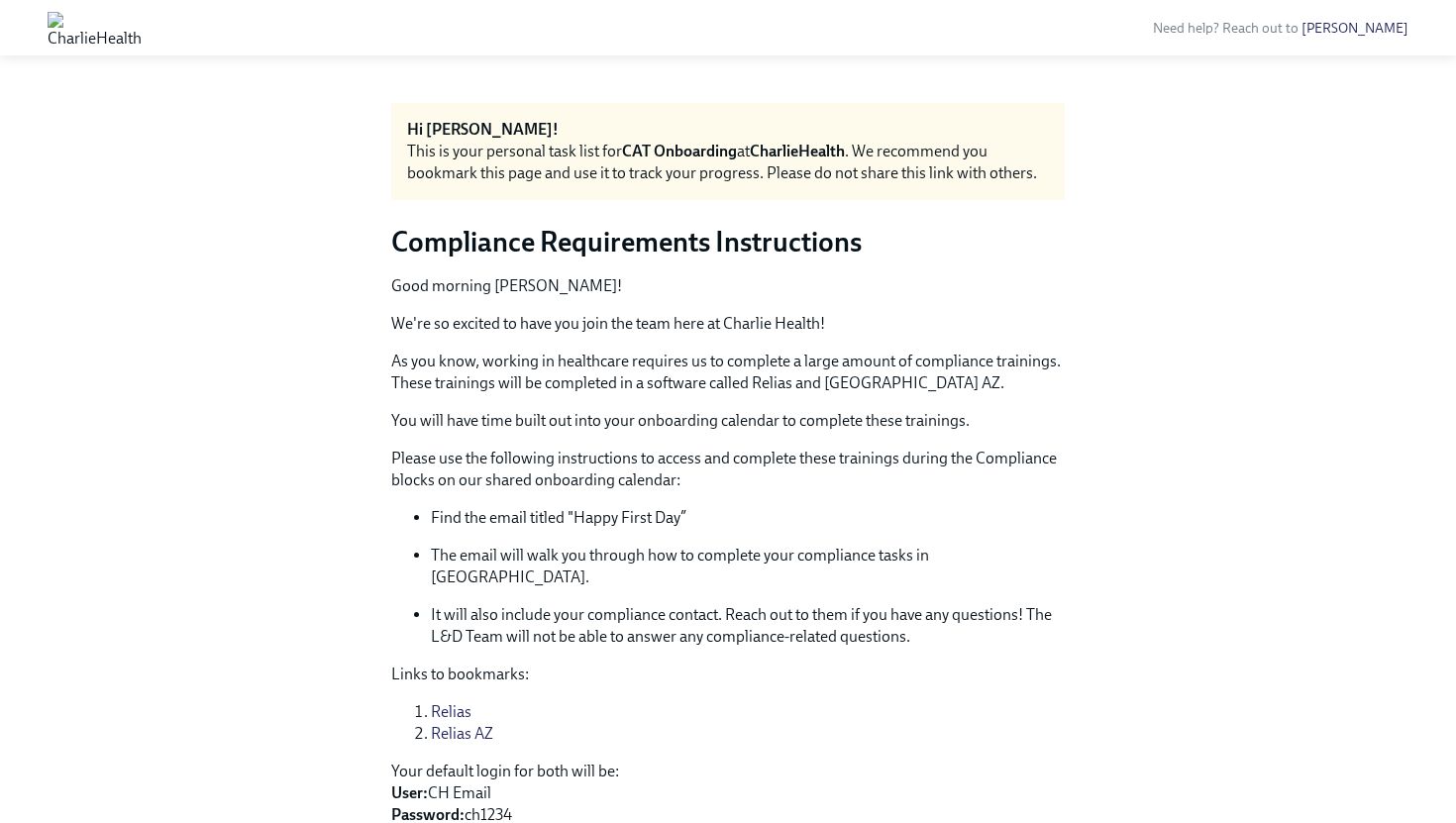 click on "Hi [PERSON_NAME]! This is your personal task list for  CAT Onboarding   at  CharlieHealth . We recommend you bookmark this page and use it to track your progress. Please do not share this link with others. Compliance Requirements Instructions Good morning [PERSON_NAME]!
We're so excited to have you join the team here at Charlie Health!
As you know, working in healthcare requires us to complete a large amount of compliance trainings. These trainings will be completed in a software called Relias and [GEOGRAPHIC_DATA] AZ.
You will have time built out into your onboarding calendar to complete these trainings.
Please use the following instructions to access and complete these trainings  during the Compliance blocks on our shared onboarding calendar:
Find the email titled "Happy First Day”
The email will walk you through how to complete your compliance tasks in [GEOGRAPHIC_DATA].
Links to bookmarks:
Relias
Relias AZ
Your default login for both will be:
User:  CH Email
Password:  ch1234
Warmly," at bounding box center [728, 759] 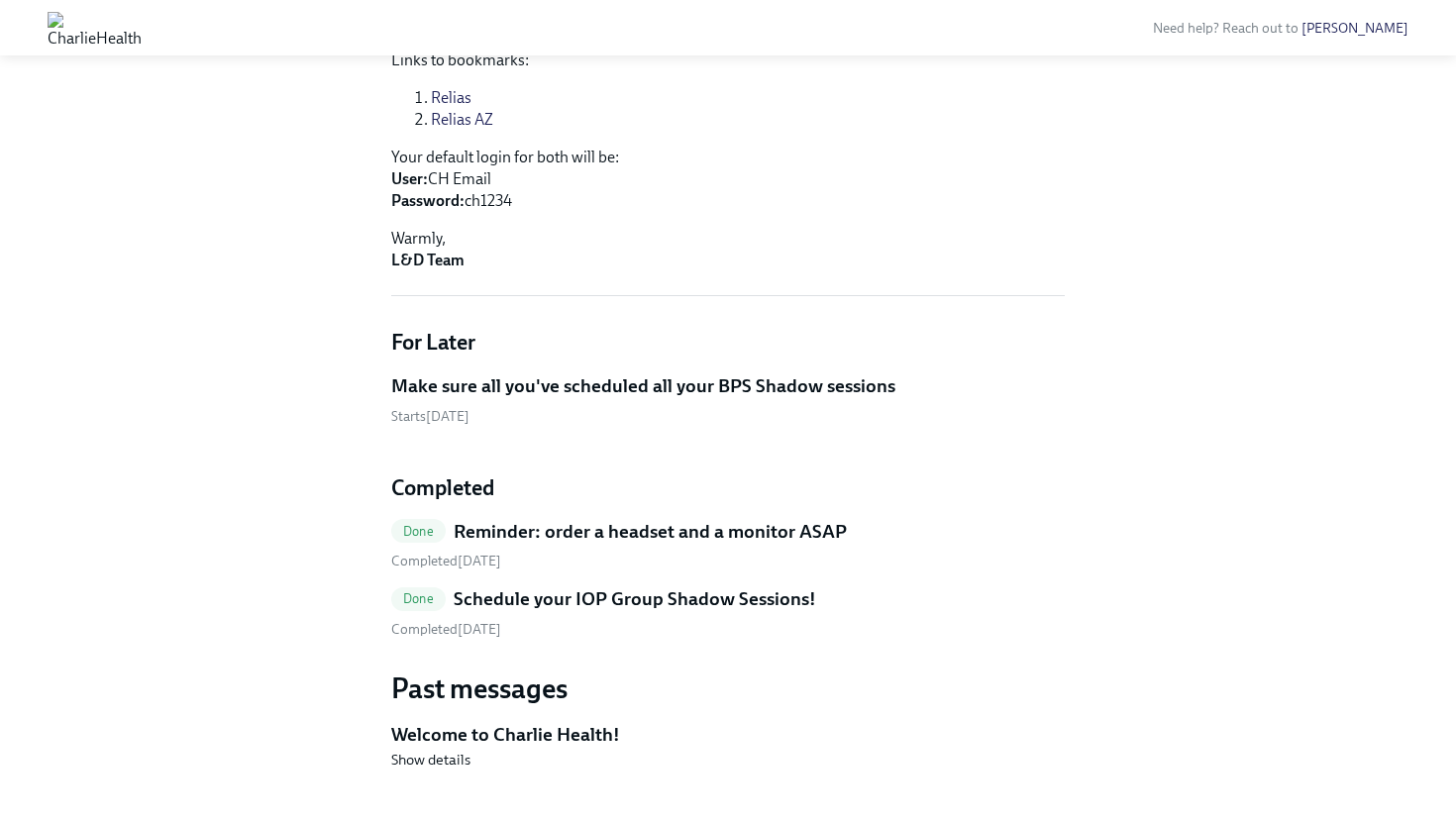 scroll, scrollTop: 618, scrollLeft: 0, axis: vertical 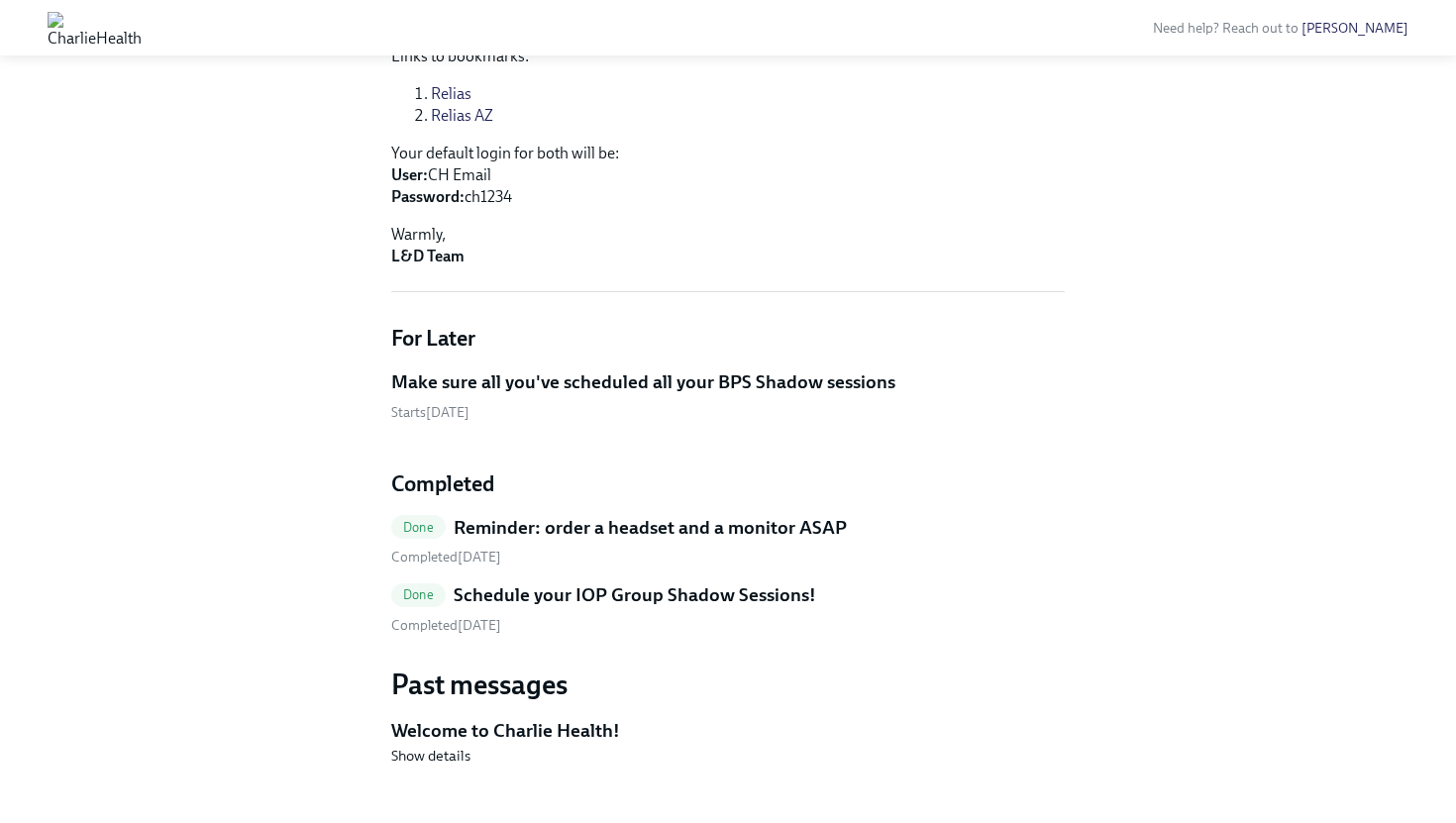click on "Make sure all you've scheduled all your BPS Shadow sessions" at bounding box center [643, 382] 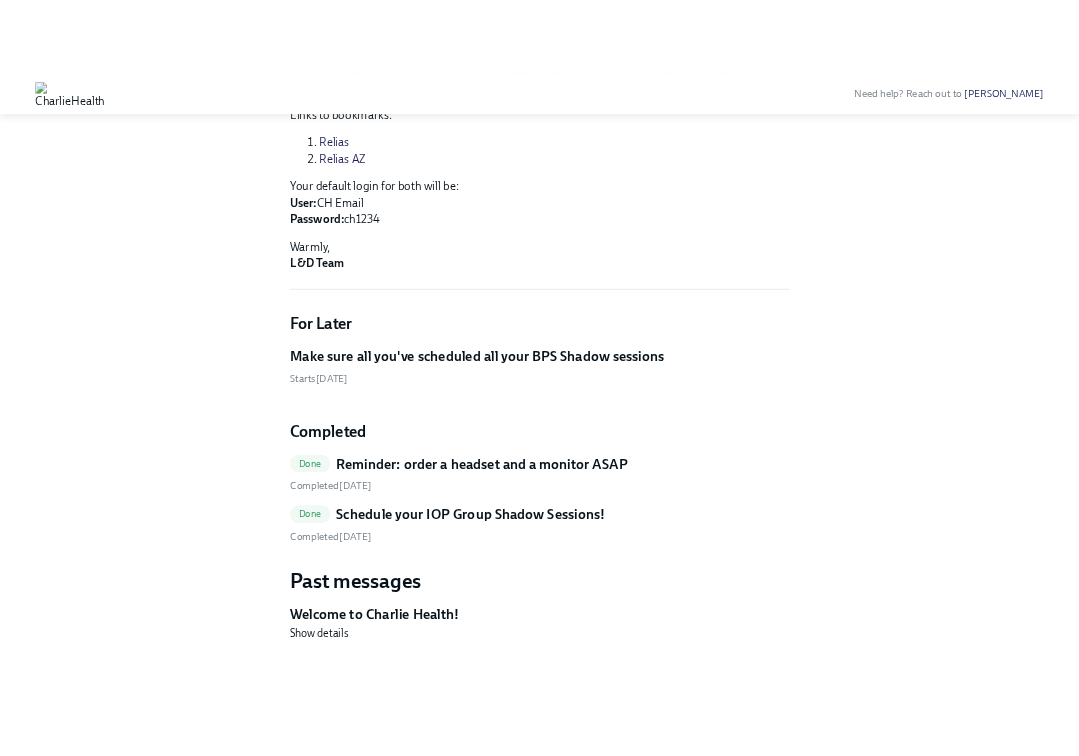 scroll, scrollTop: 0, scrollLeft: 0, axis: both 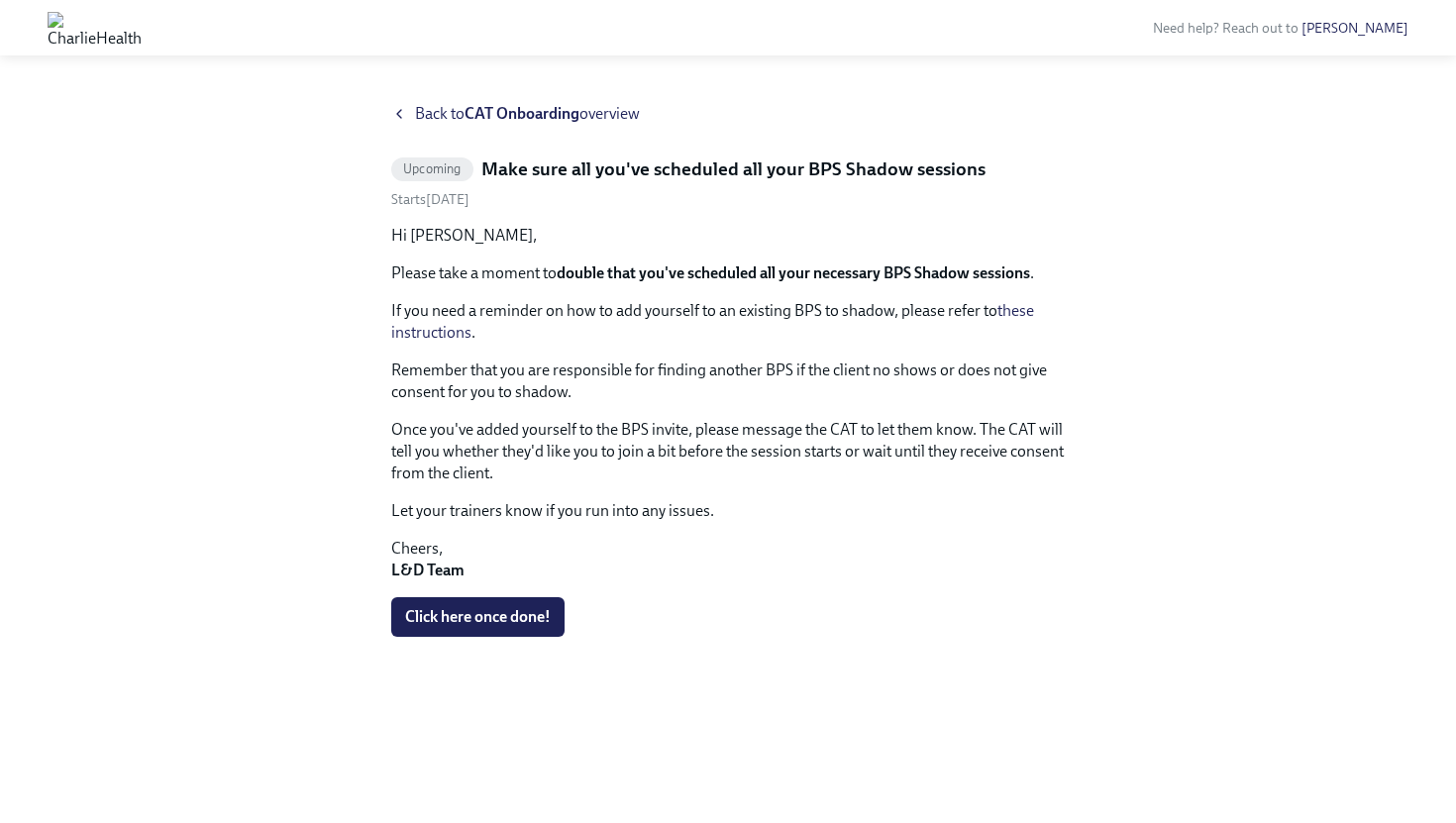 click on "Back to  CAT Onboarding   overview" at bounding box center [527, 114] 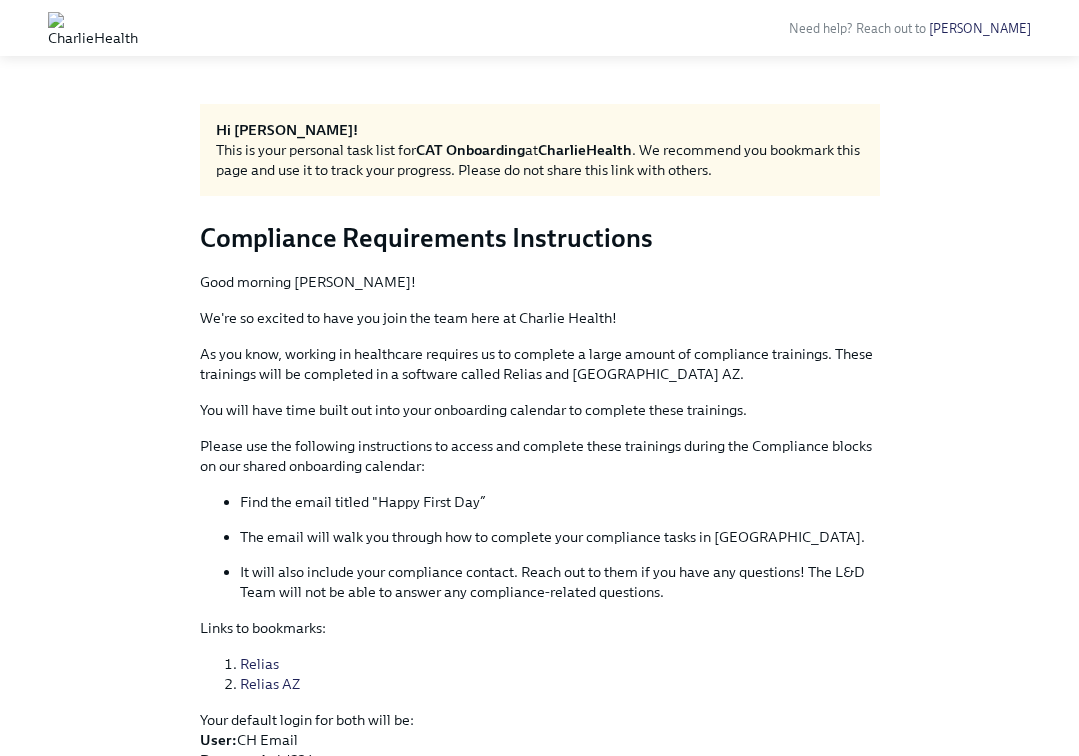 click on "Good morning [PERSON_NAME]!
We're so excited to have you join the team here at Charlie Health!
As you know, working in healthcare requires us to complete a large amount of compliance trainings. These trainings will be completed in a software called Relias and [GEOGRAPHIC_DATA] AZ.
You will have time built out into your onboarding calendar to complete these trainings.
Please use the following instructions to access and complete these trainings  during the Compliance blocks on our shared onboarding calendar:
Find the email titled "Happy First Day”
The email will walk you through how to complete your compliance tasks in [GEOGRAPHIC_DATA].
It will also include your compliance contact. Reach out to them if you have any questions! The L&D Team will not be able to answer any compliance-related questions.
Links to bookmarks:
Relias
Relias AZ
Your default login for both will be:
User:  CH Email
Password:  ch1234
Warmly,
L&D Team" at bounding box center [540, 549] 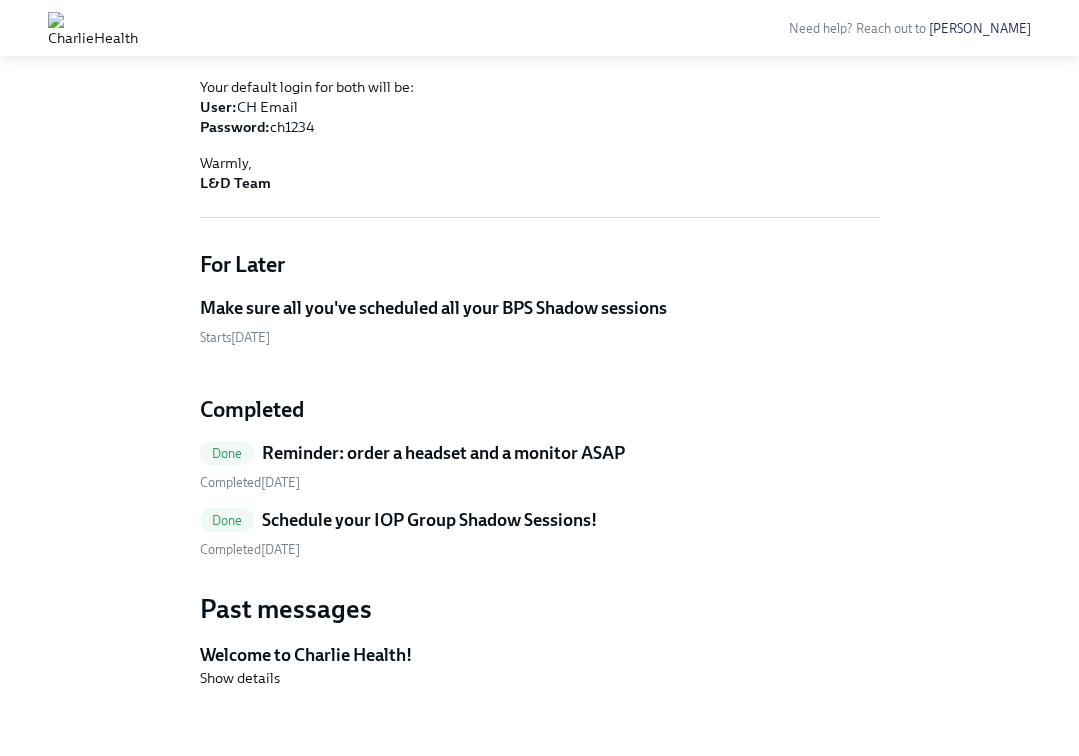 scroll, scrollTop: 645, scrollLeft: 0, axis: vertical 